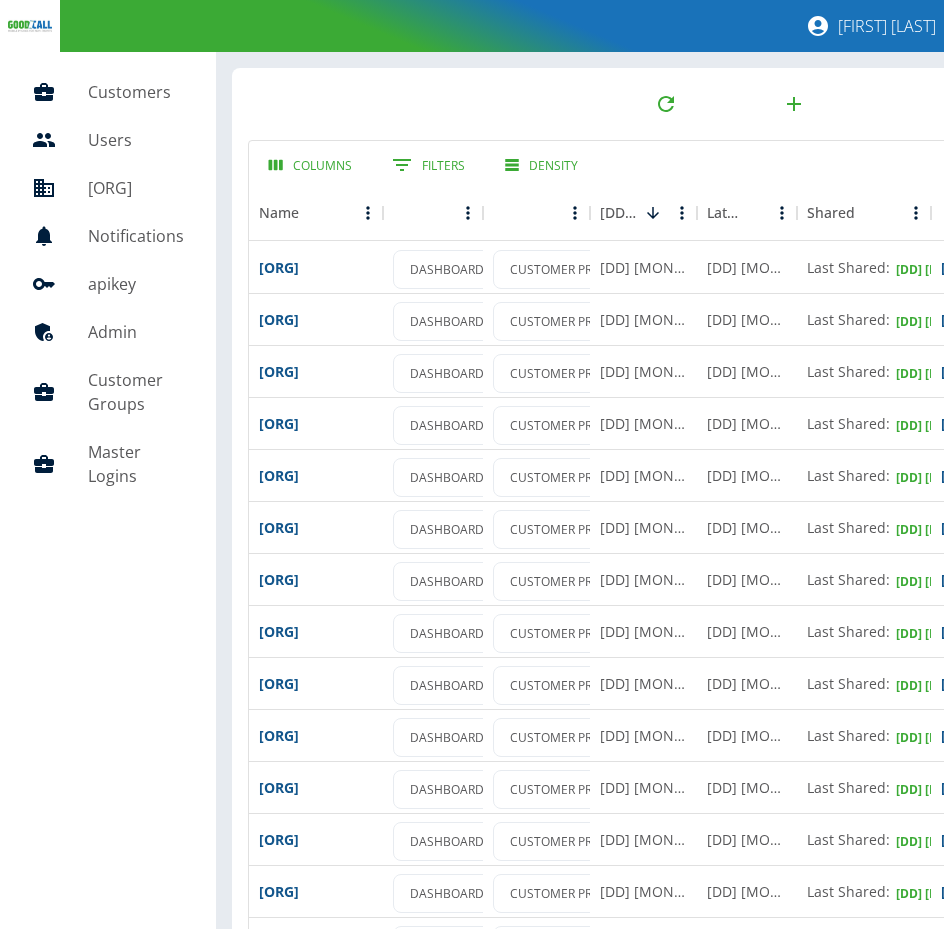 scroll, scrollTop: 0, scrollLeft: 0, axis: both 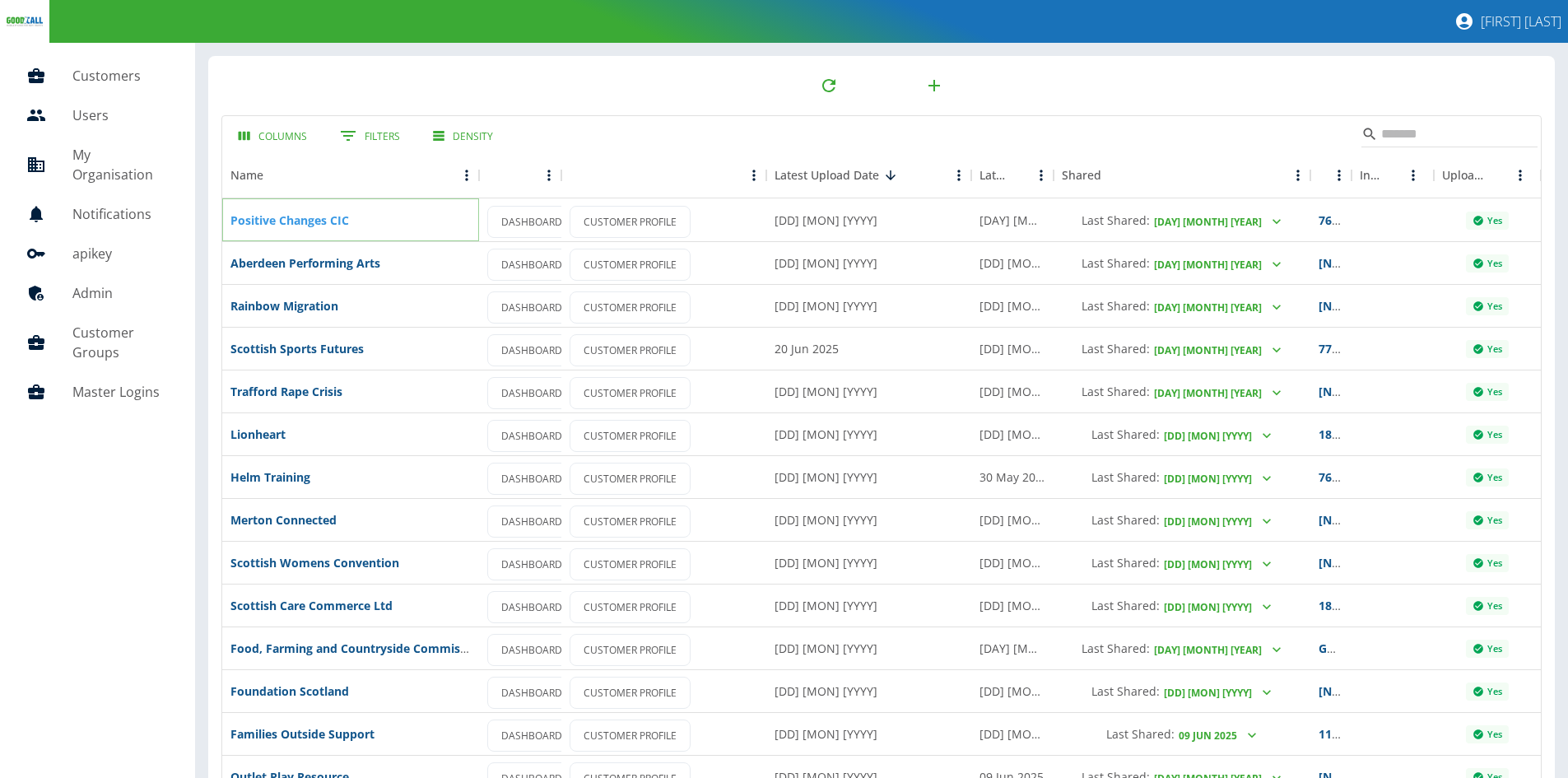 click on "Positive Changes CIC" at bounding box center (290, 220) 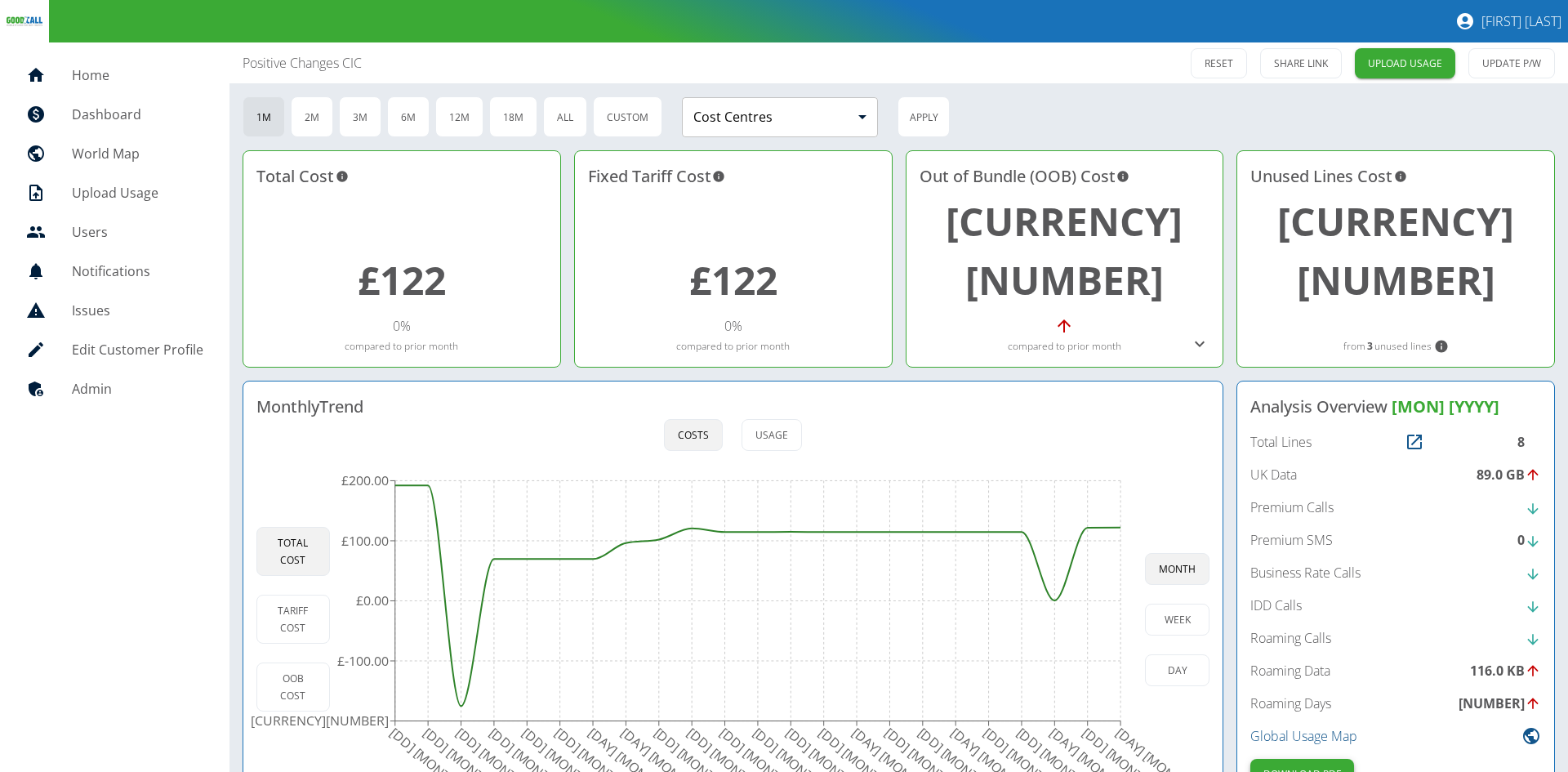 click on "Download PDF" at bounding box center [1302, 774] 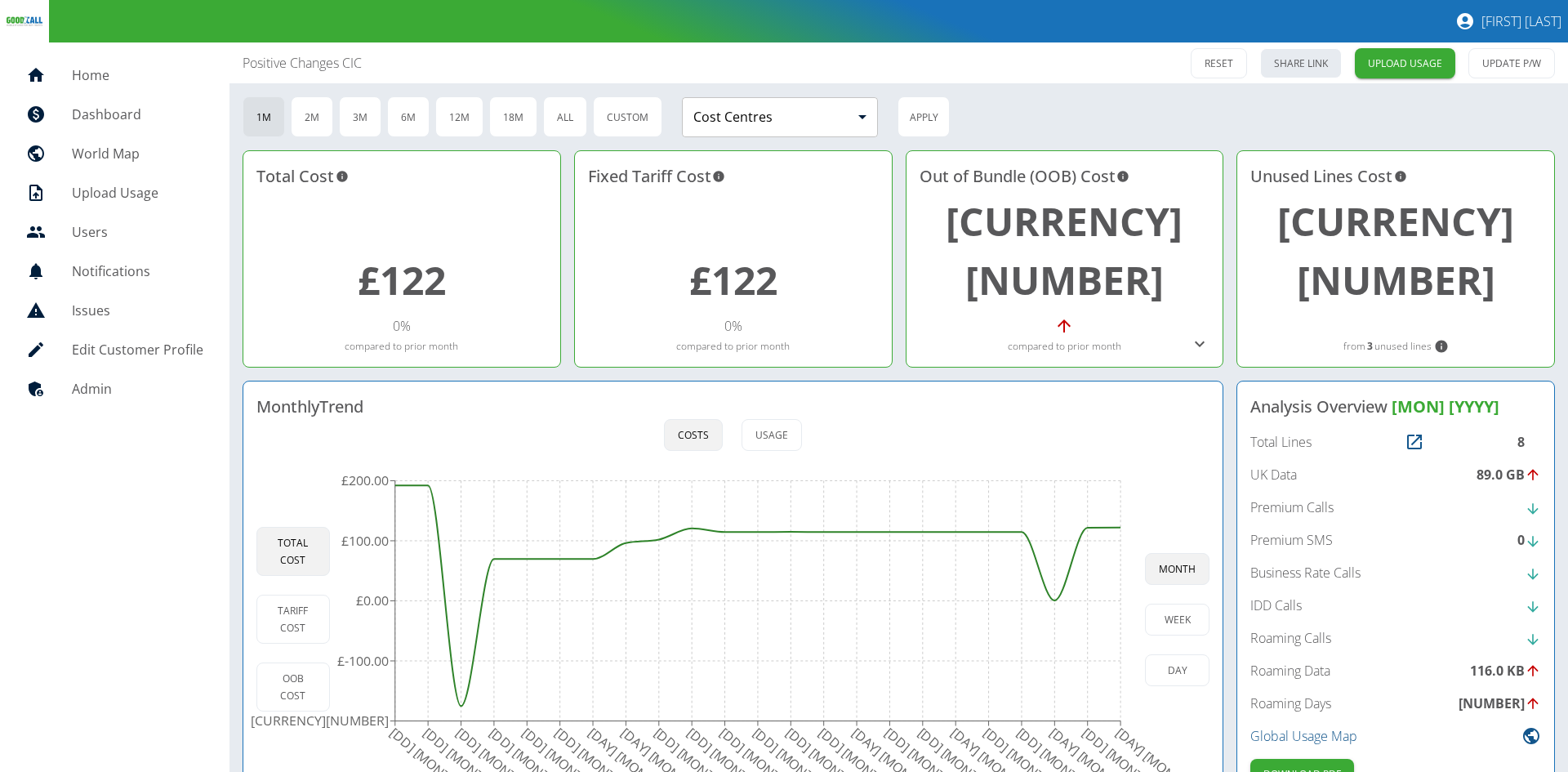 click on "SHARE LINK" at bounding box center [1301, 63] 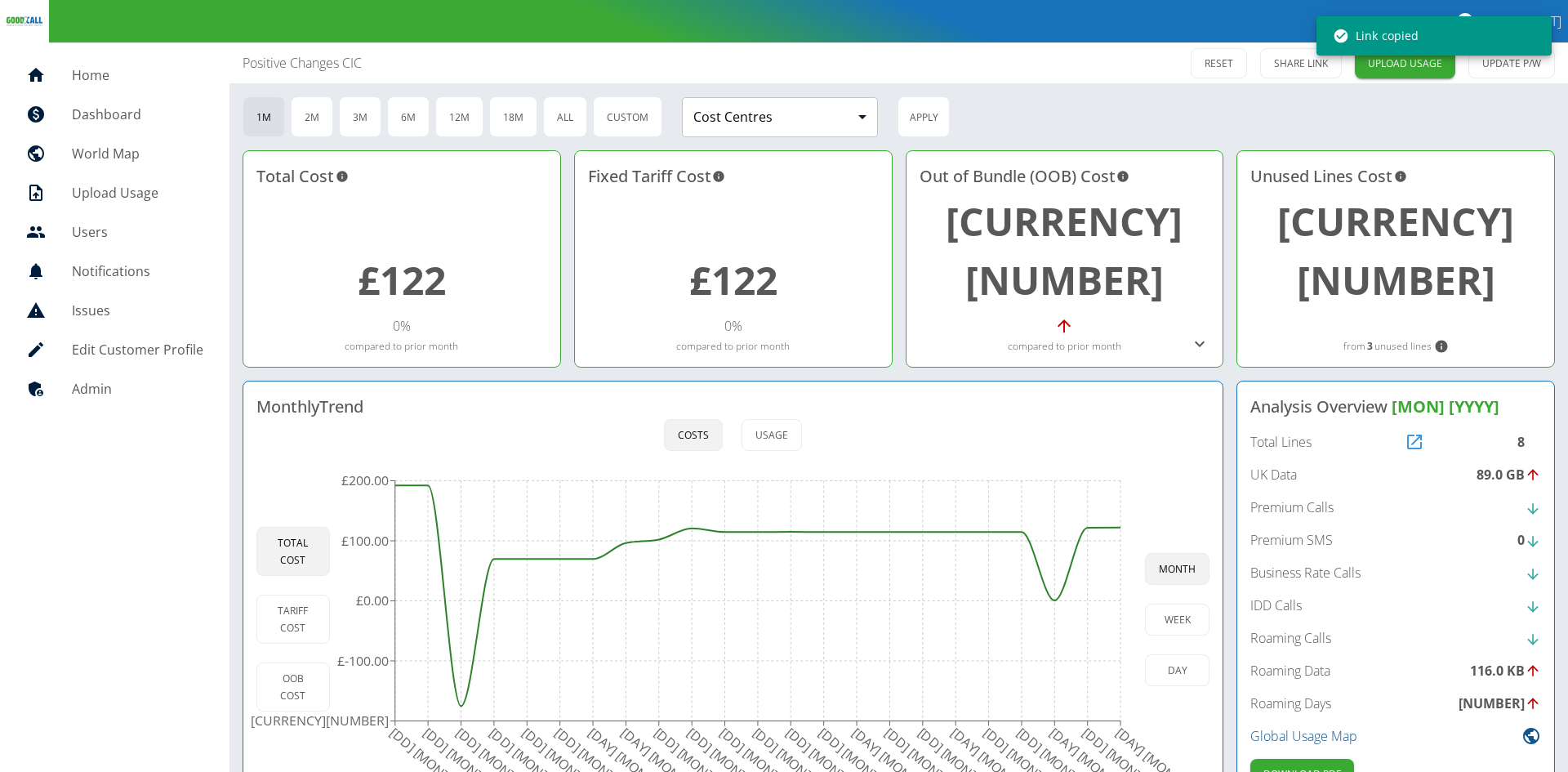 click at bounding box center (1414, 442) 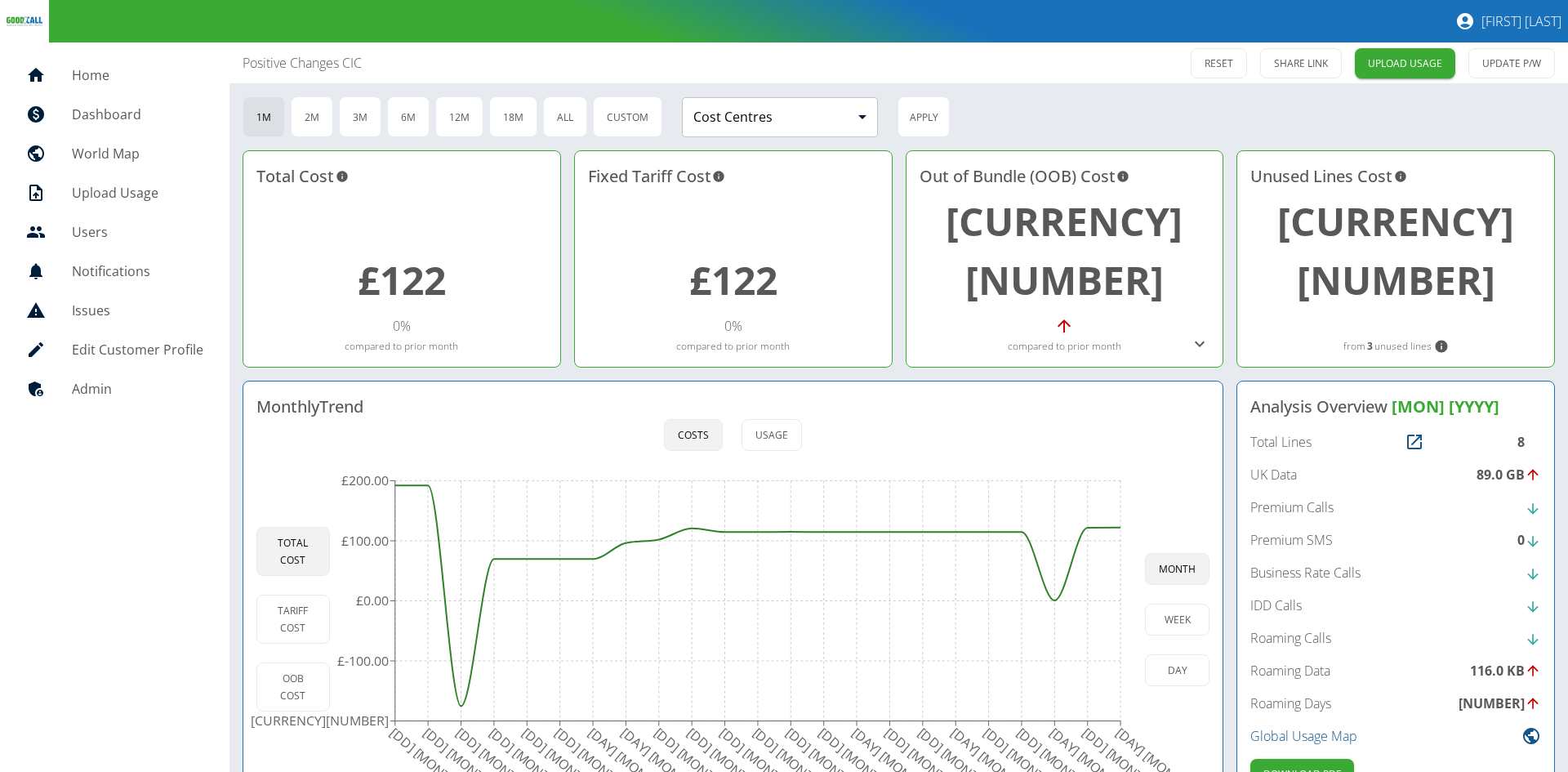 click on "UK Data" at bounding box center (1273, 475) 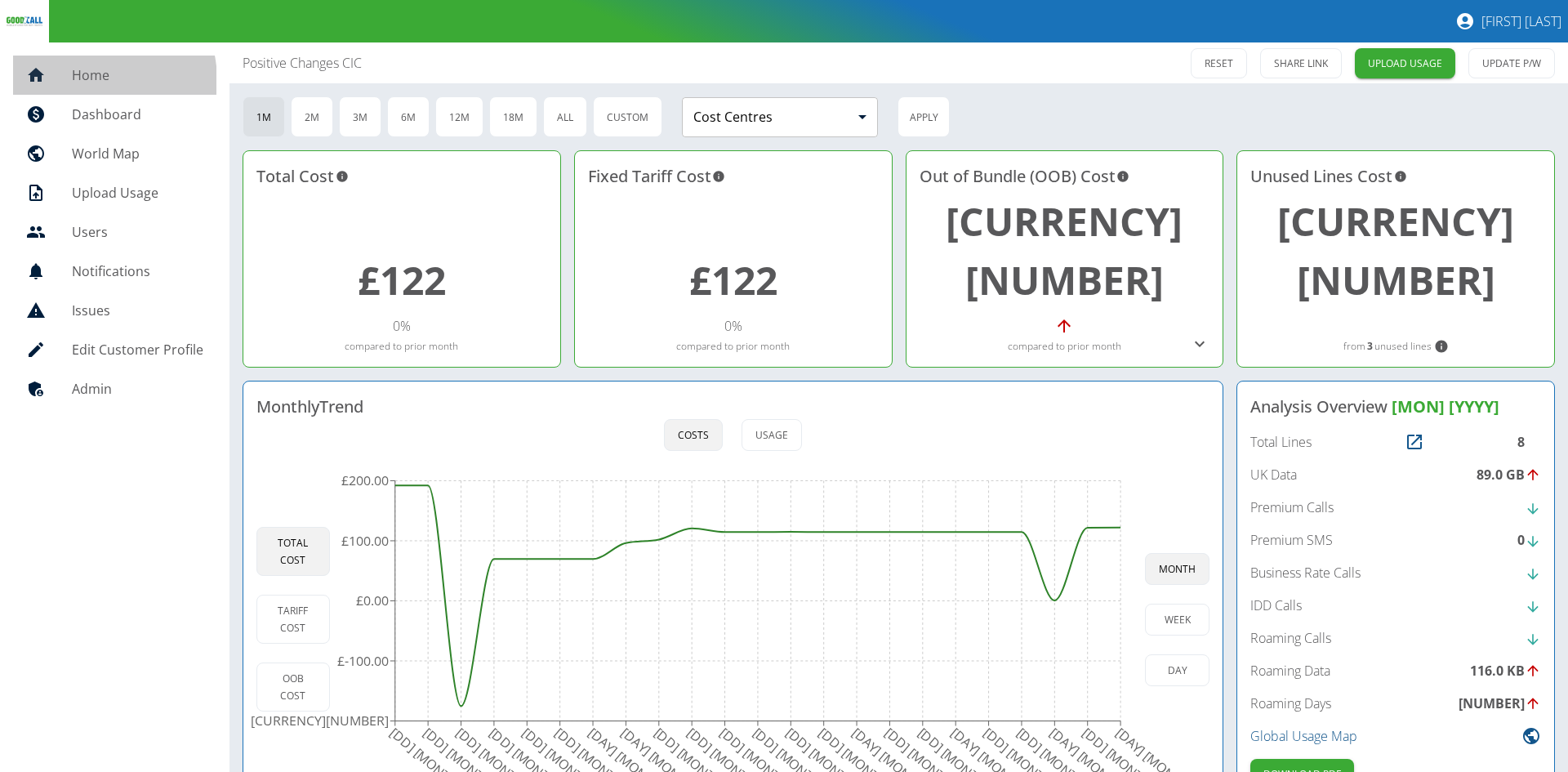 click on "Home" at bounding box center (137, 75) 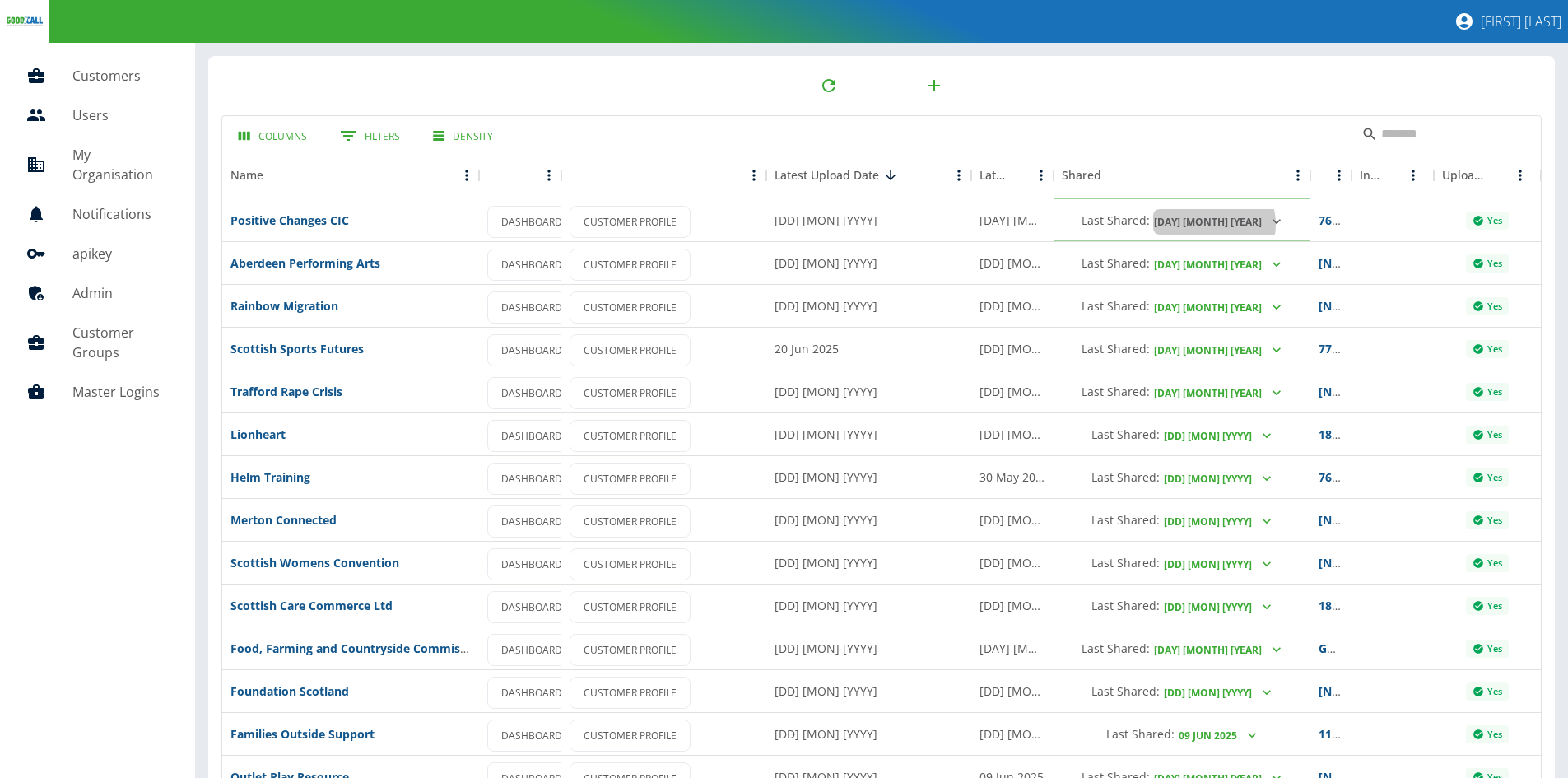 click on "[DAY] [MONTH] [YEAR]" at bounding box center (1218, 221) 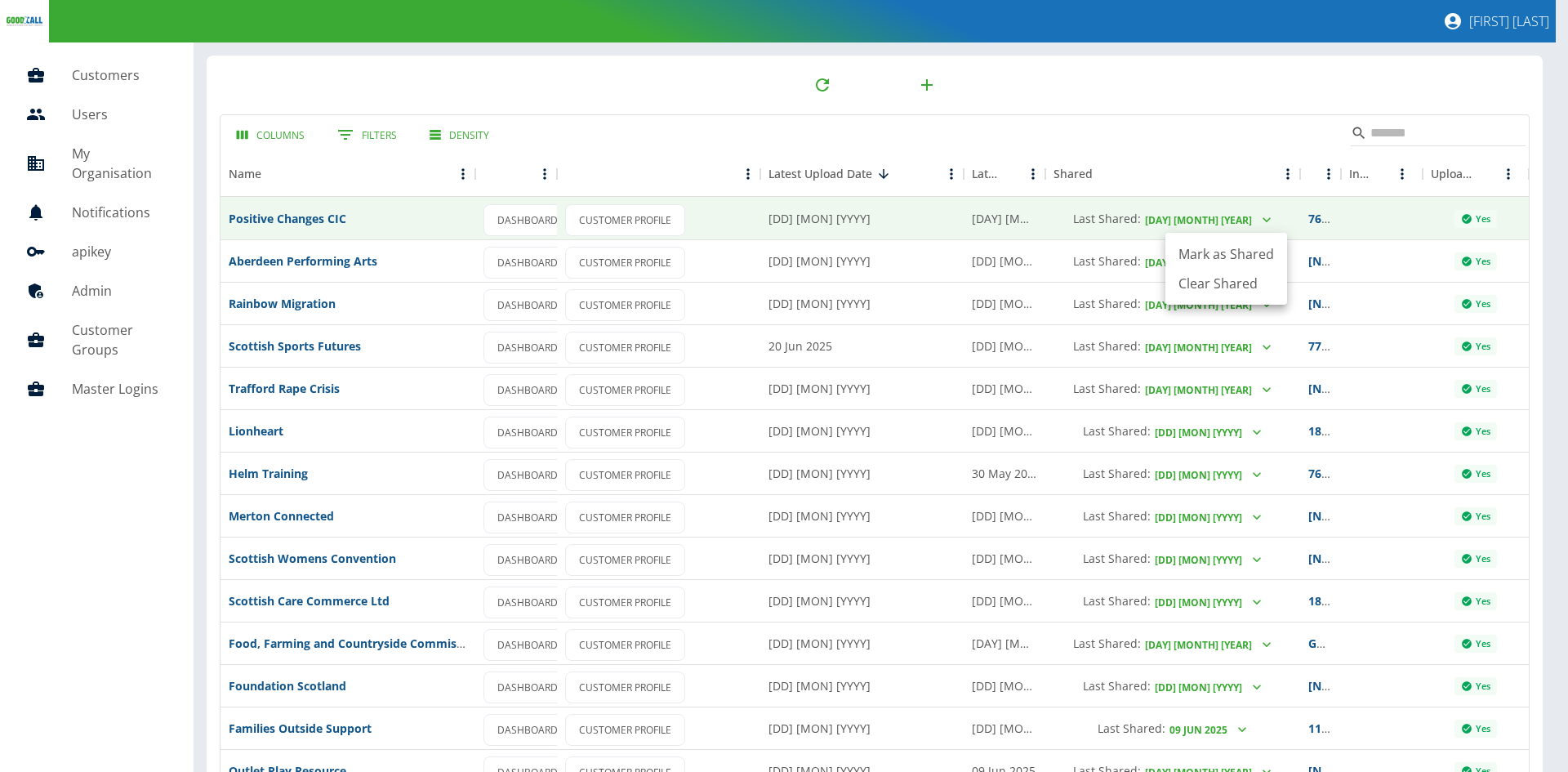 click on "Mark as Shared" at bounding box center (1226, 254) 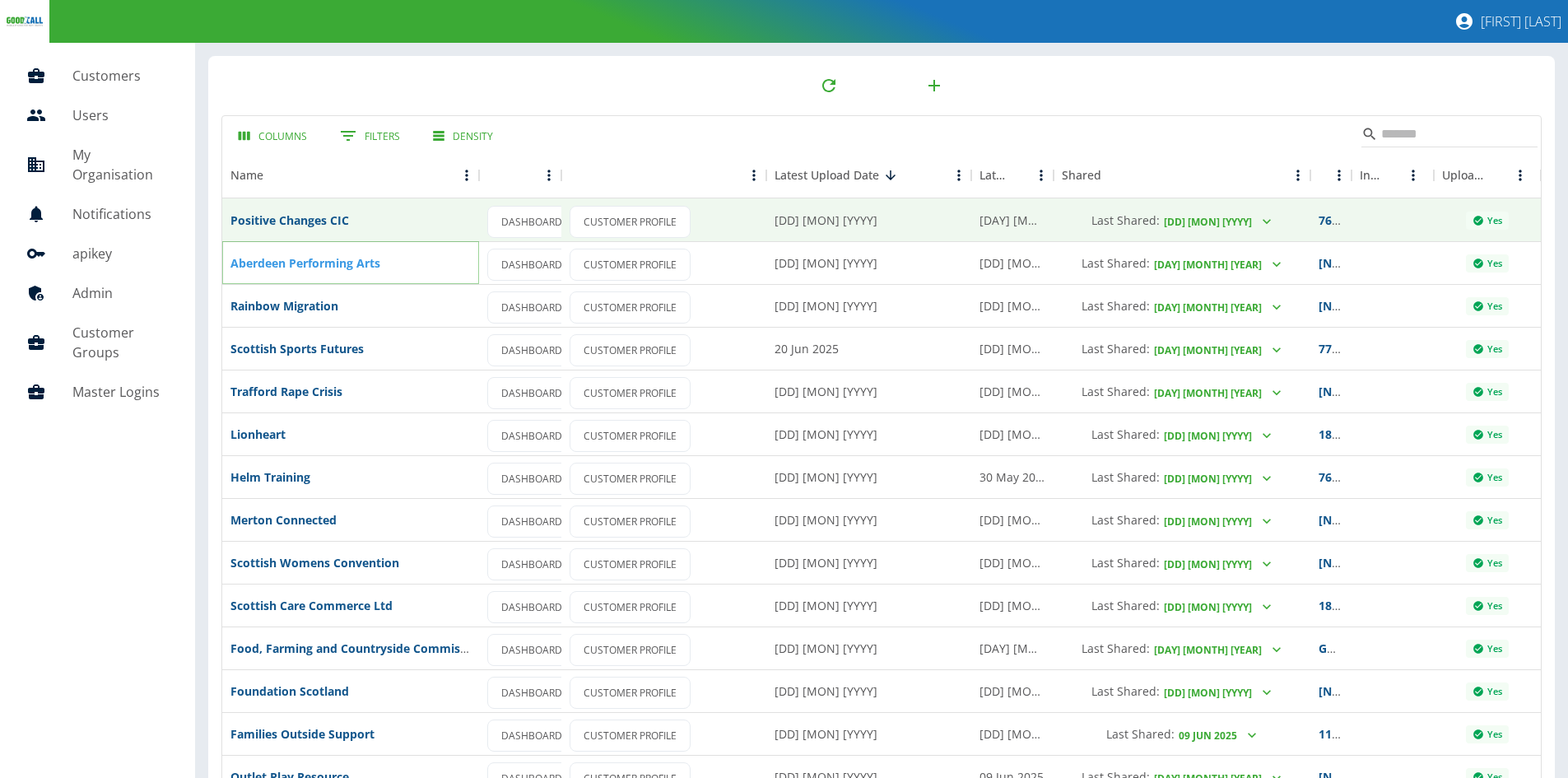 click on "Aberdeen Performing Arts" at bounding box center [305, 263] 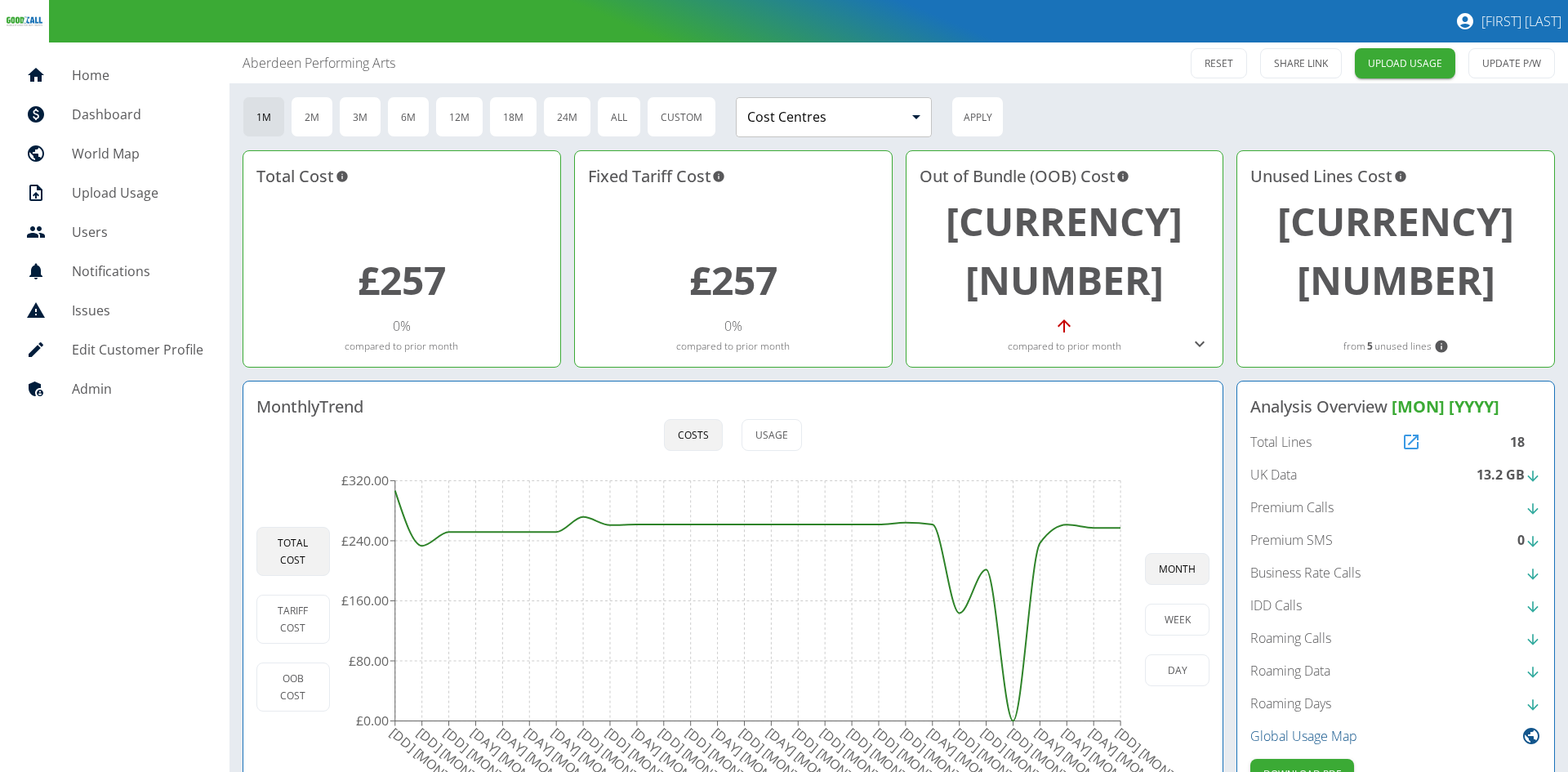 click at bounding box center (1411, 442) 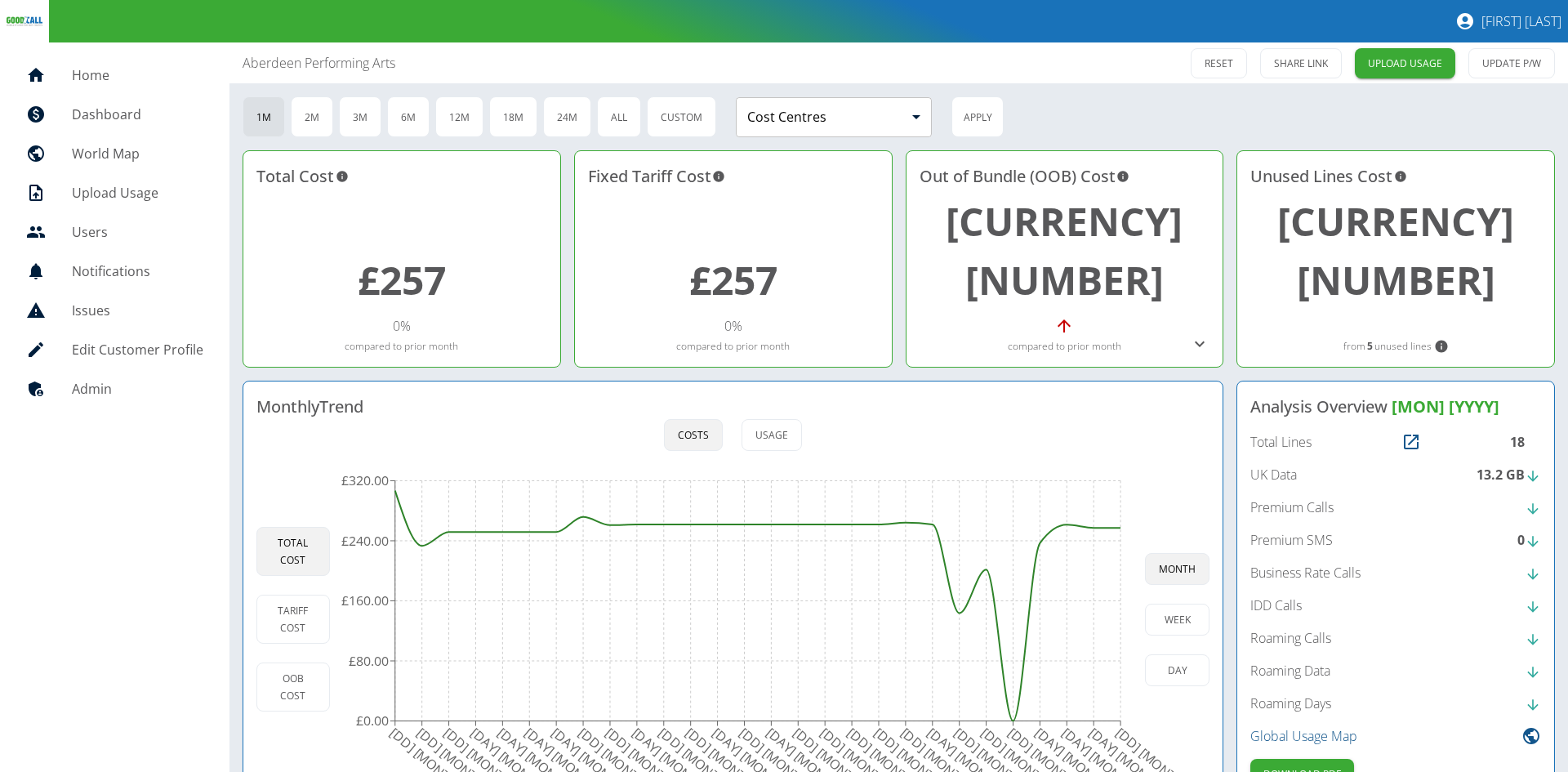 click on "Home" at bounding box center (137, 75) 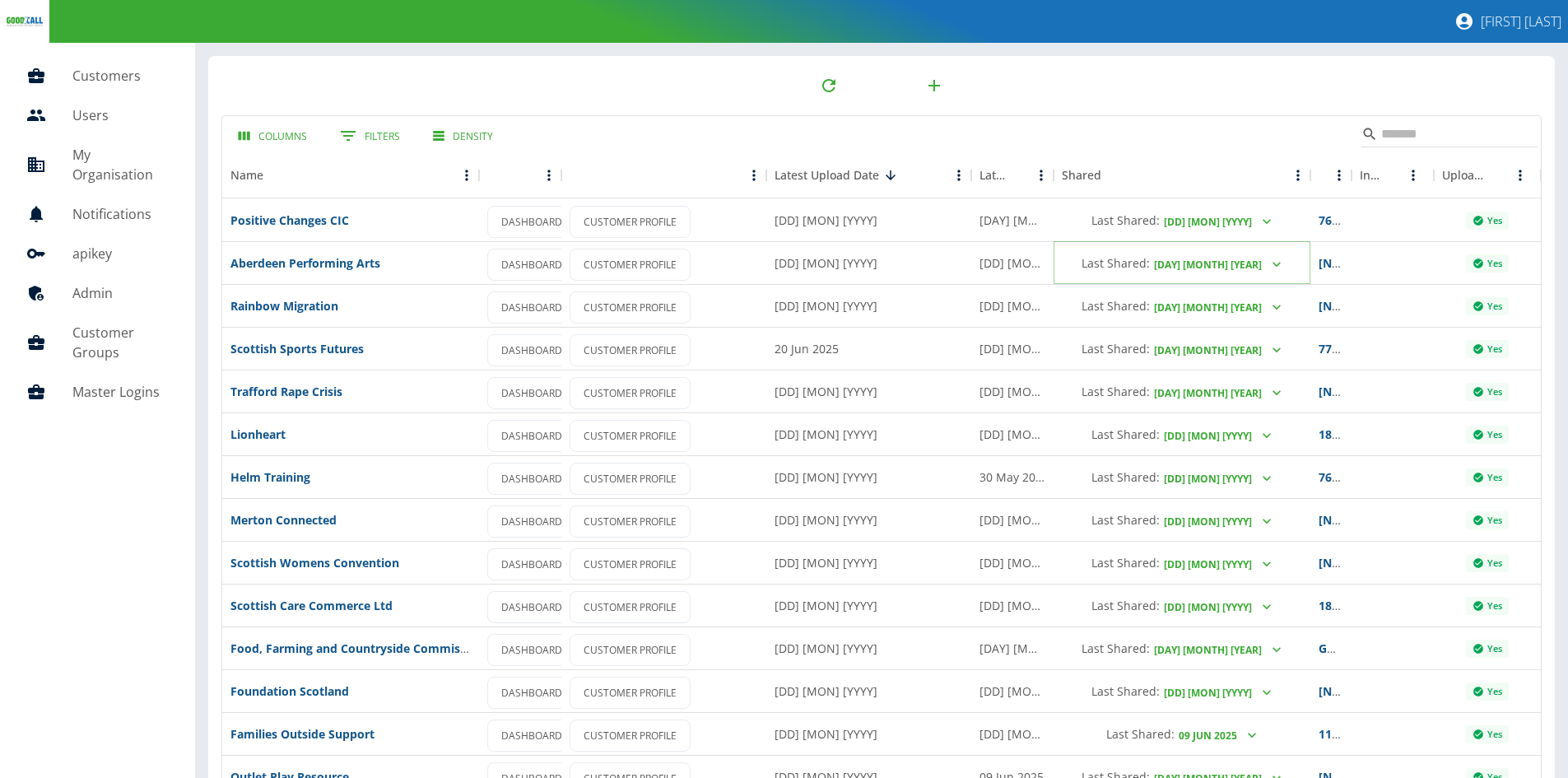 click at bounding box center [1267, 221] 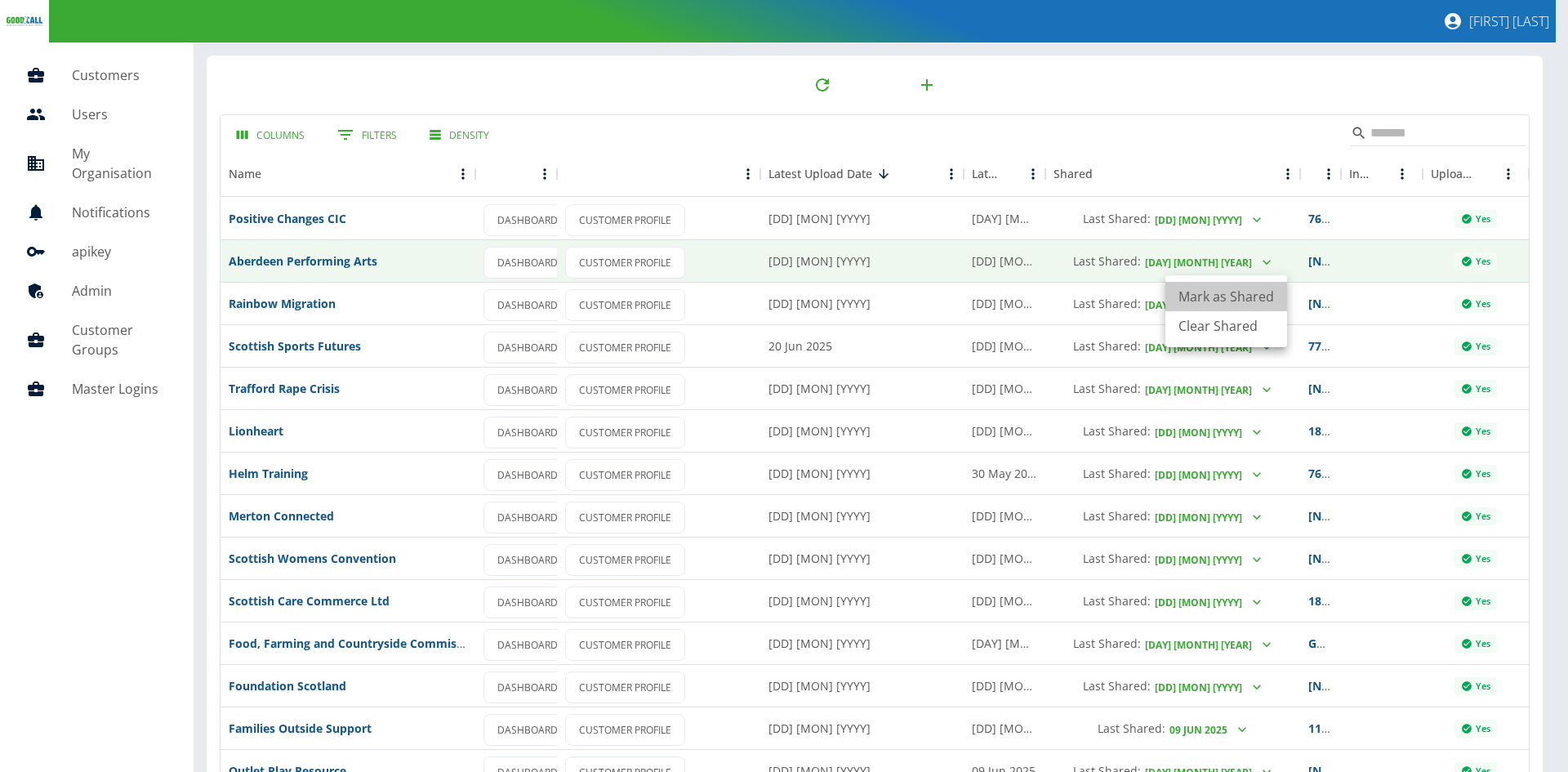 click on "Mark as Shared" at bounding box center (1226, 297) 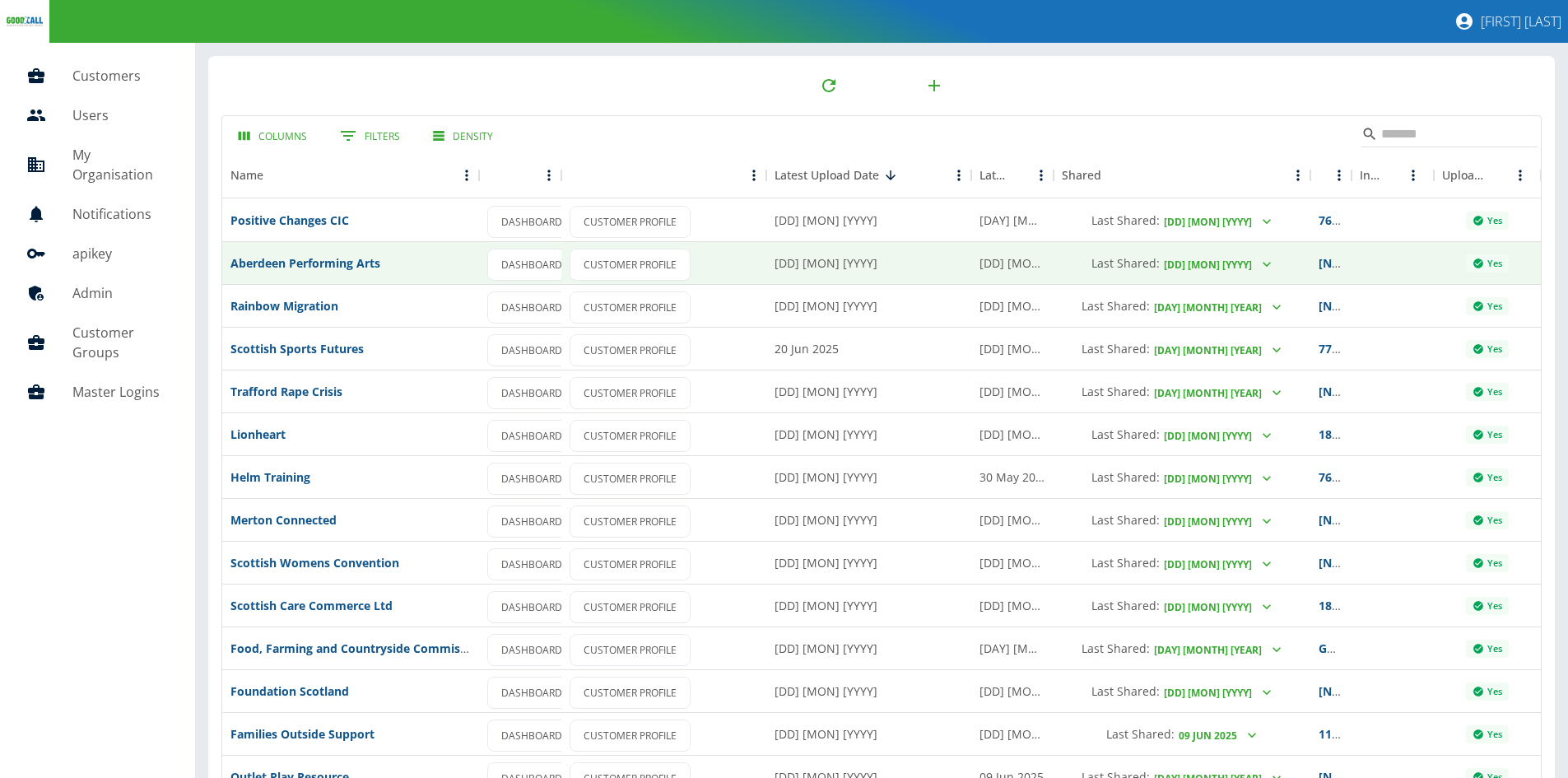 click at bounding box center [784, 389] 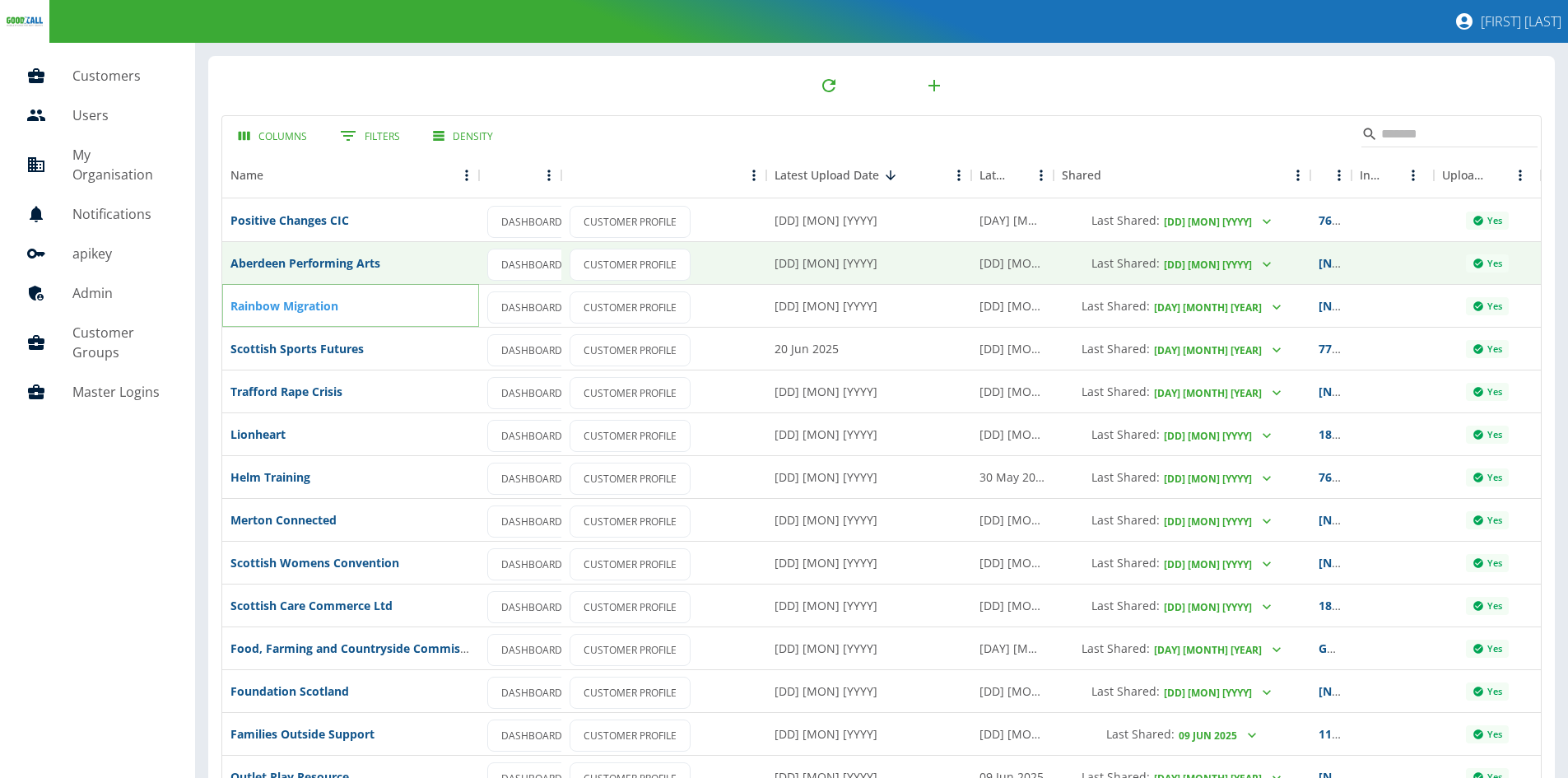 click on "Rainbow Migration" at bounding box center [284, 305] 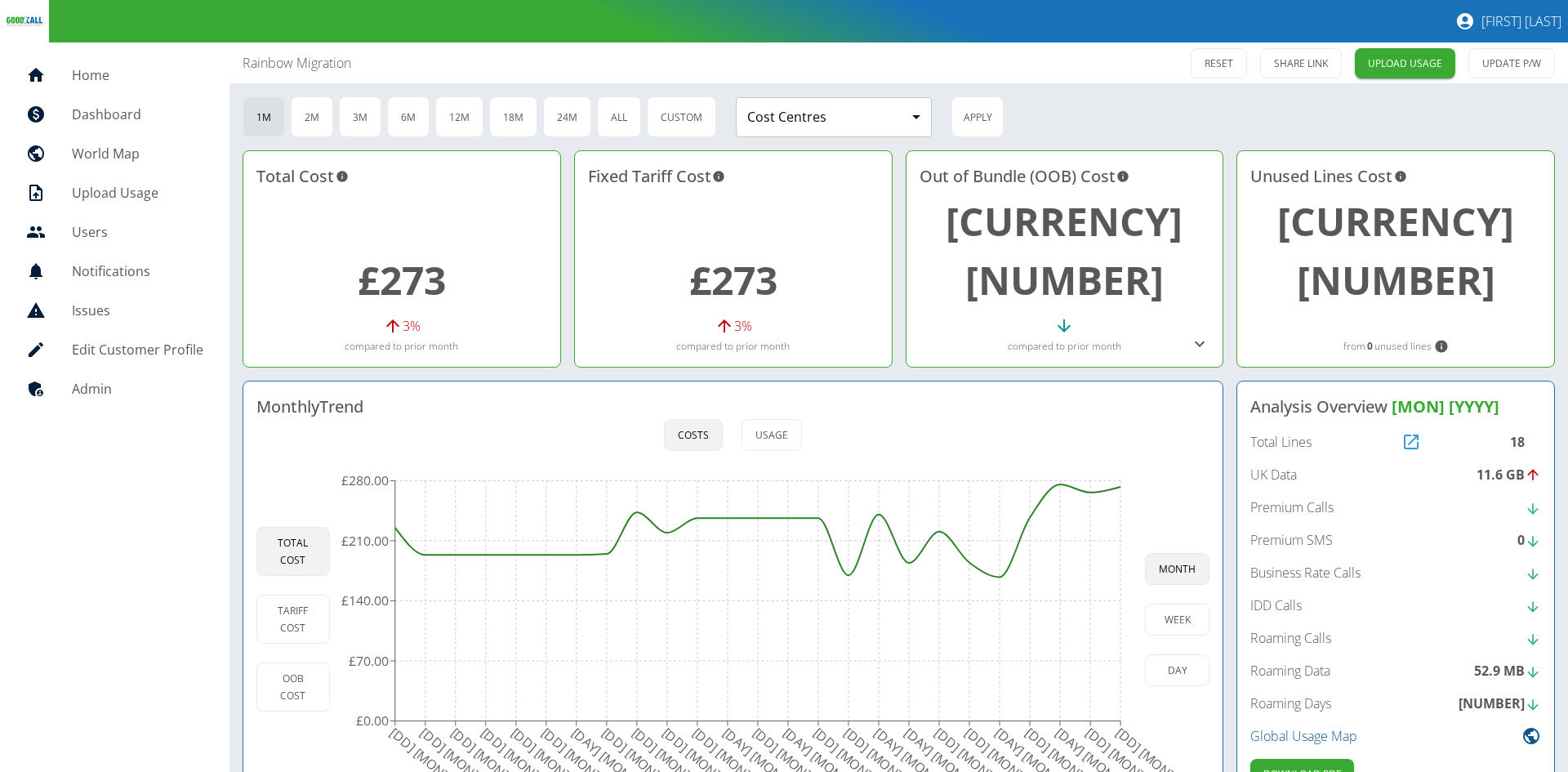 click at bounding box center (1411, 442) 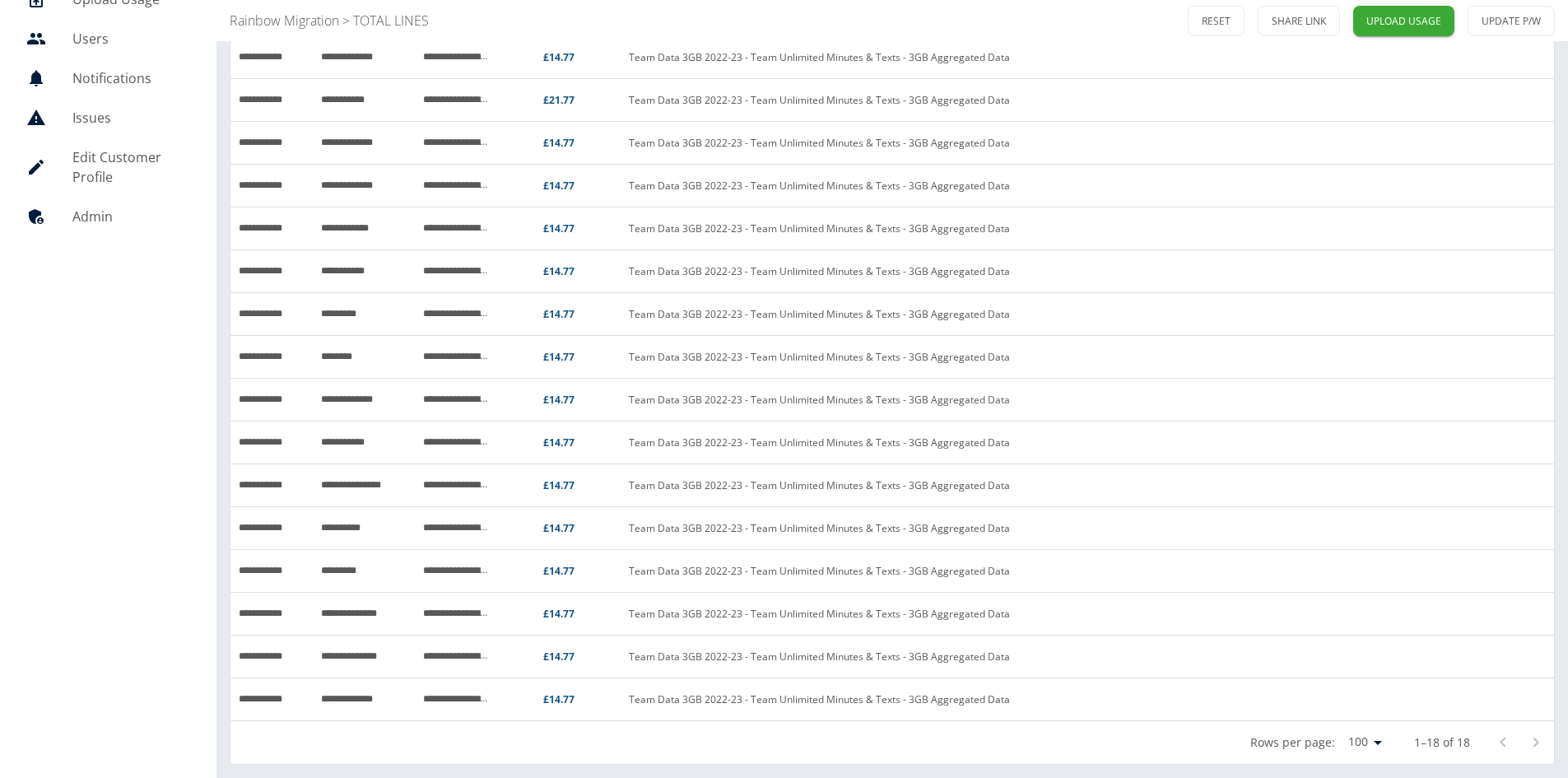 scroll, scrollTop: 0, scrollLeft: 0, axis: both 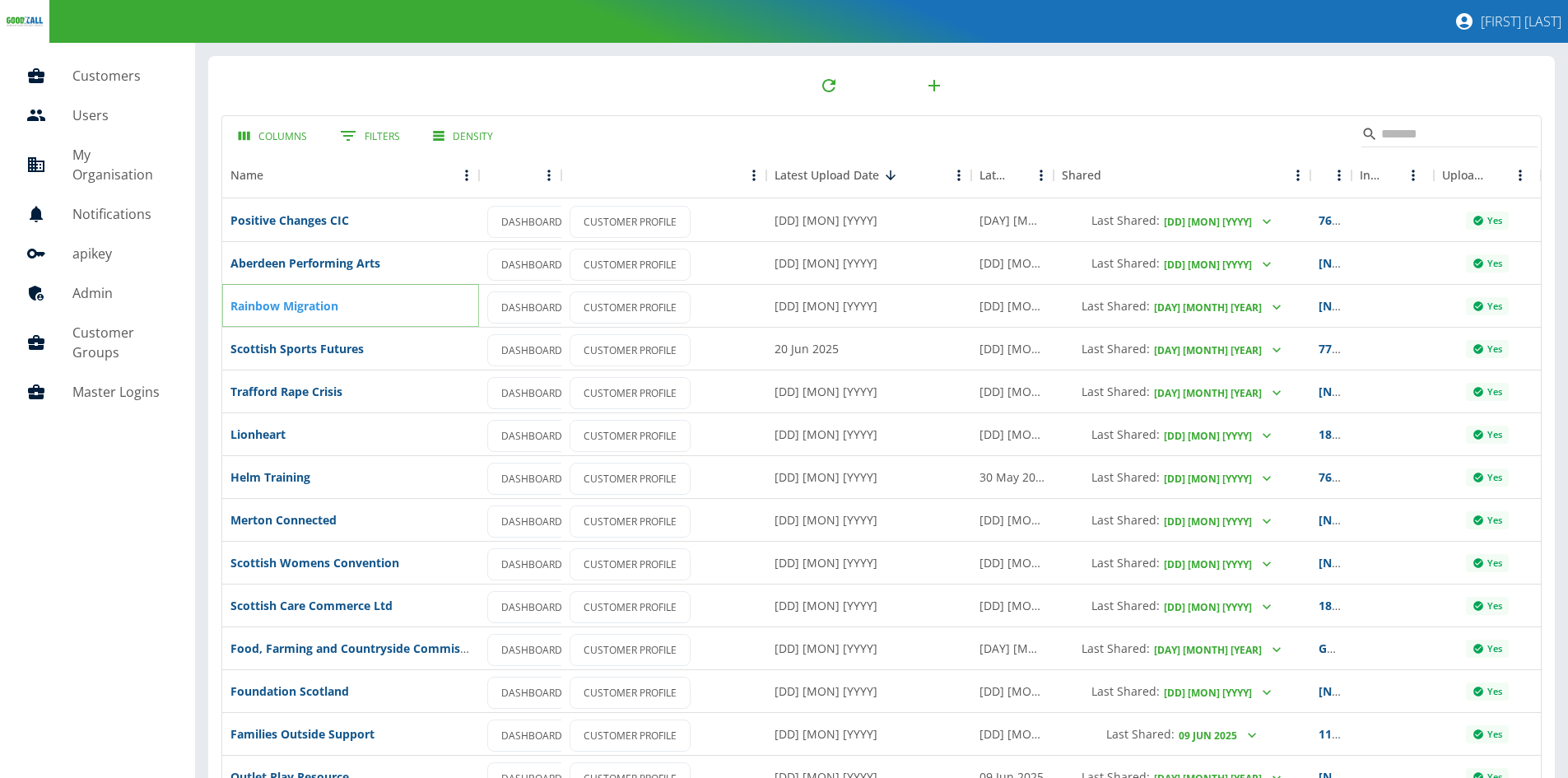 click on "Rainbow Migration" at bounding box center (284, 305) 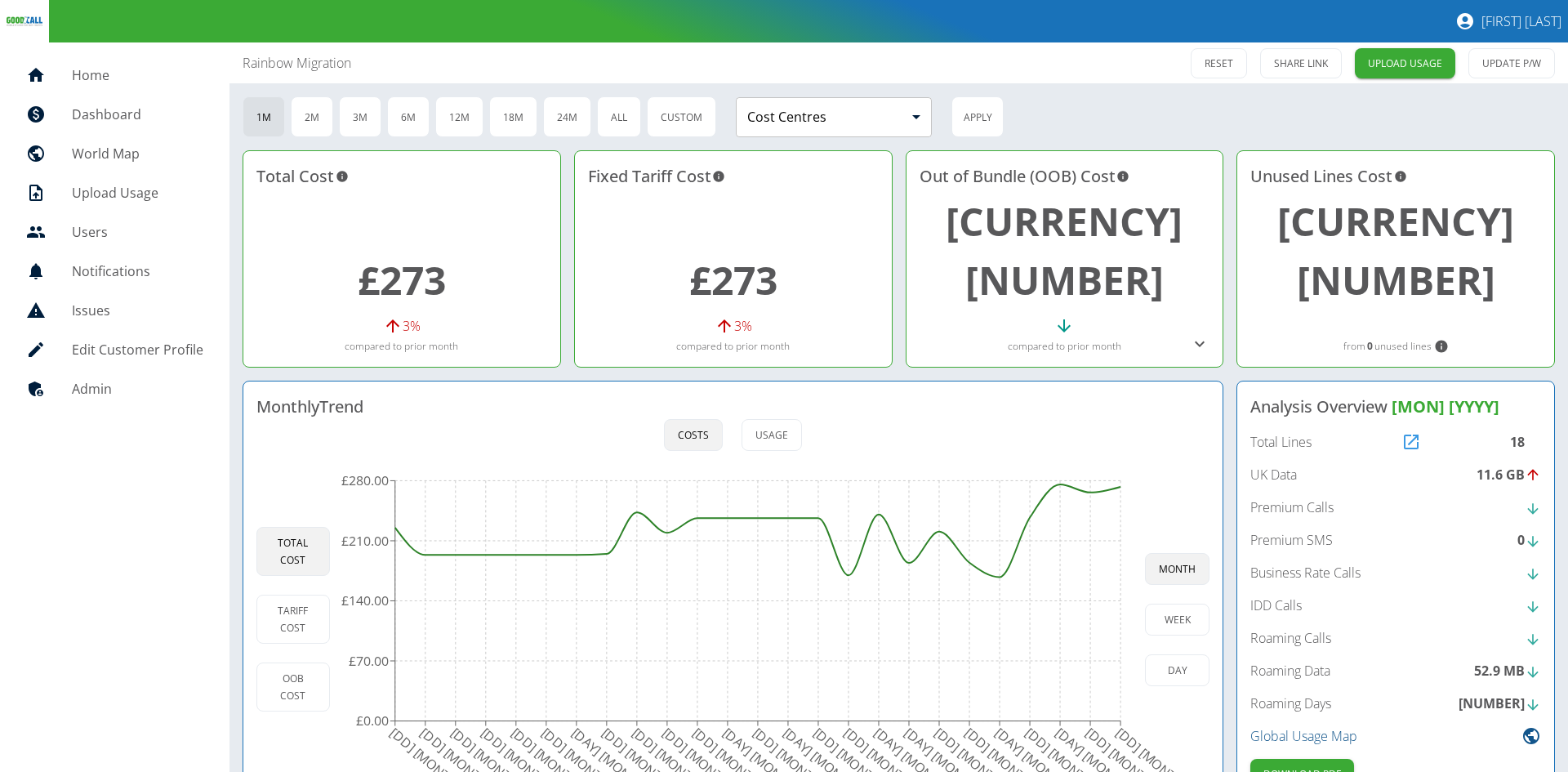 click at bounding box center [1411, 442] 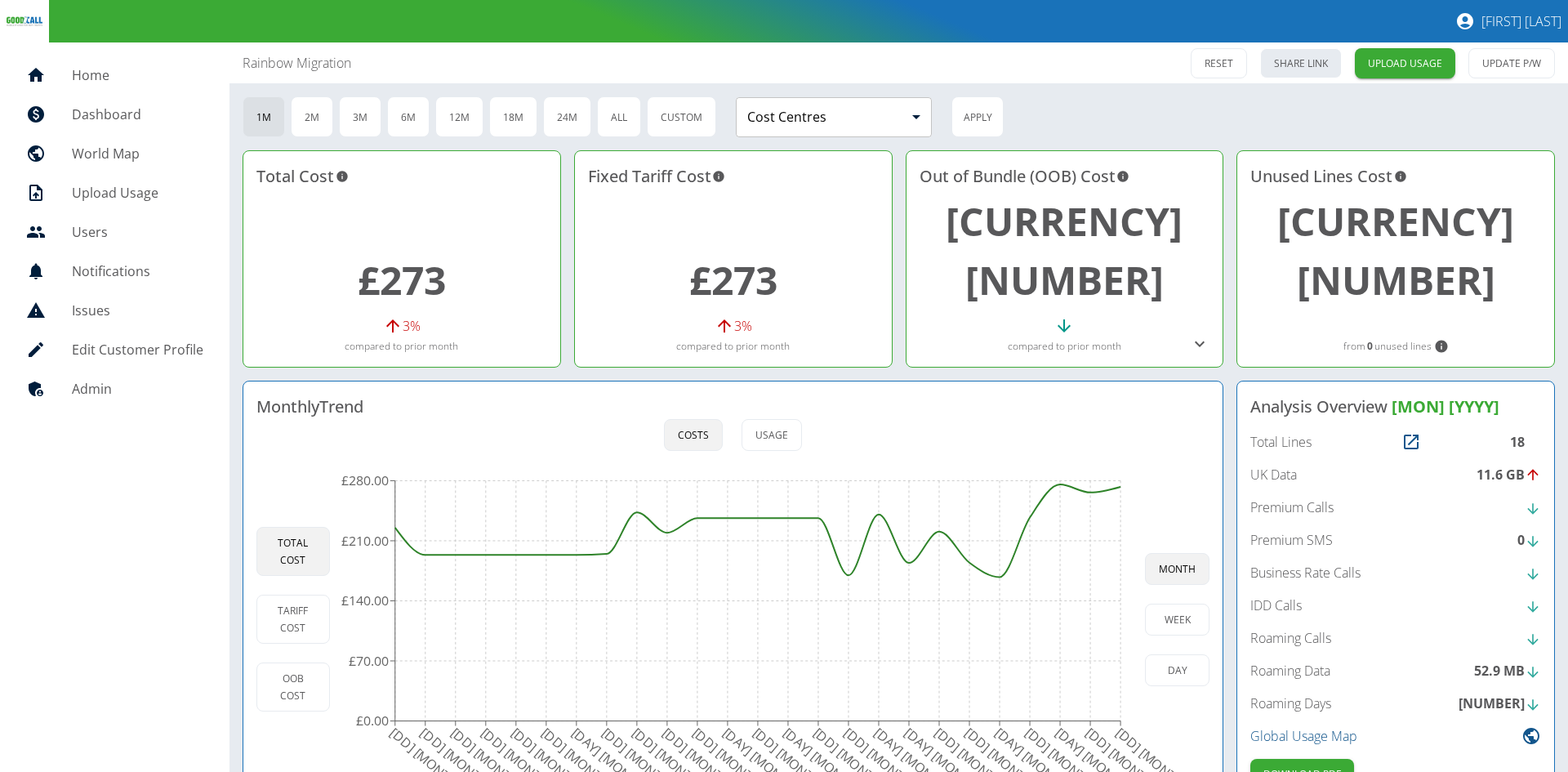 click on "SHARE LINK" at bounding box center [1301, 63] 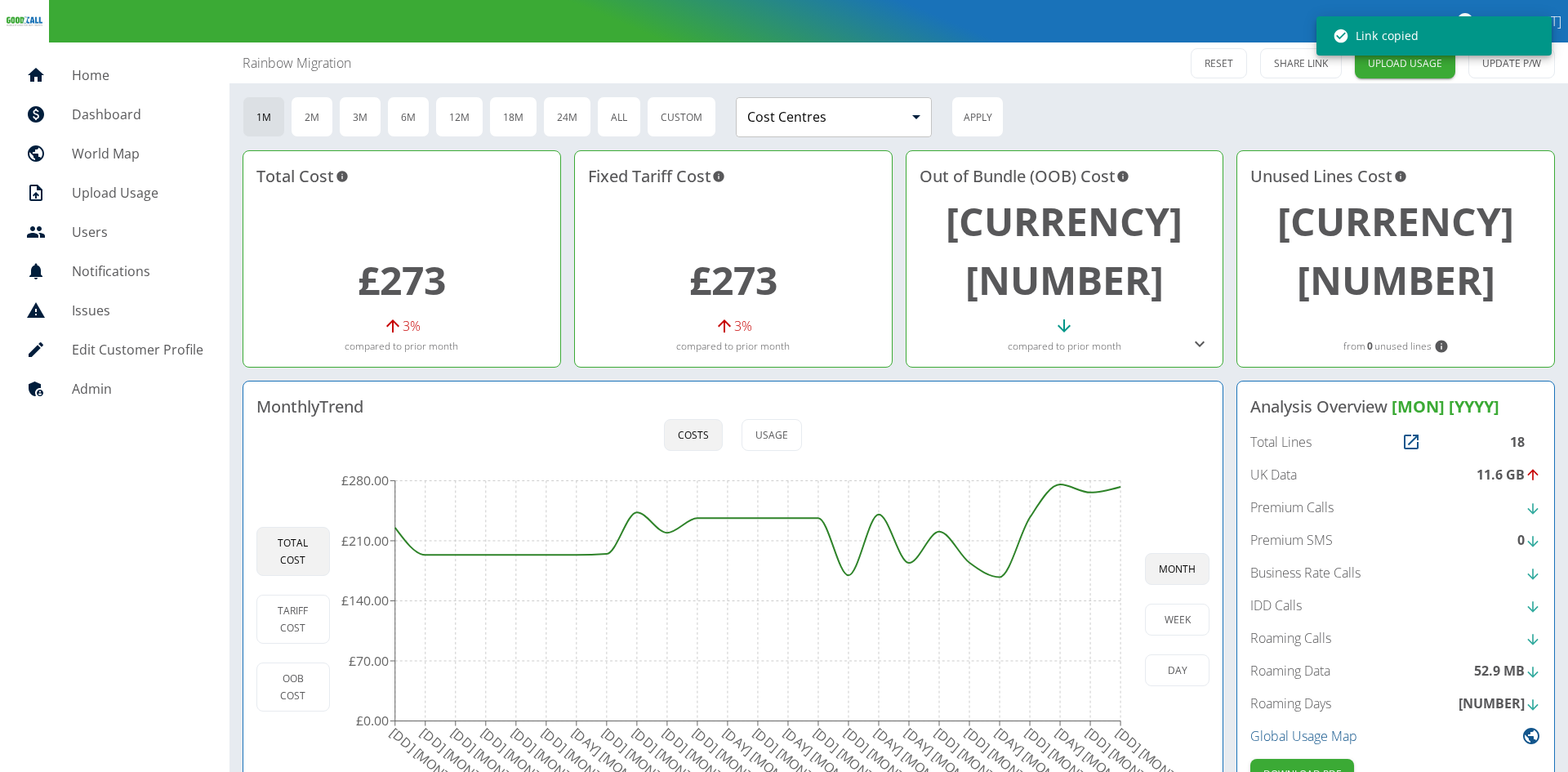 click on "UK Data" at bounding box center (1273, 475) 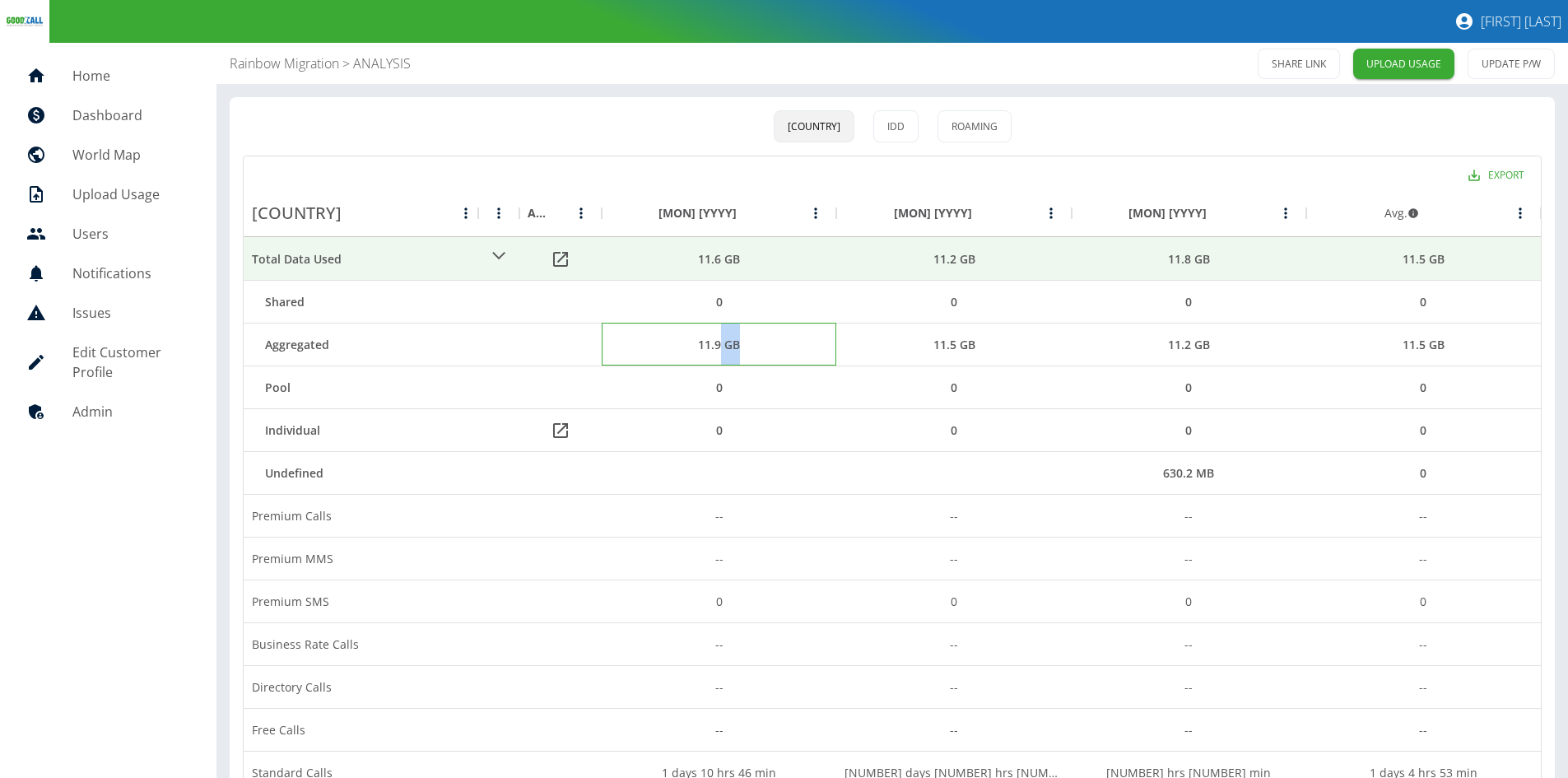 drag, startPoint x: 721, startPoint y: 347, endPoint x: 756, endPoint y: 340, distance: 35.693137 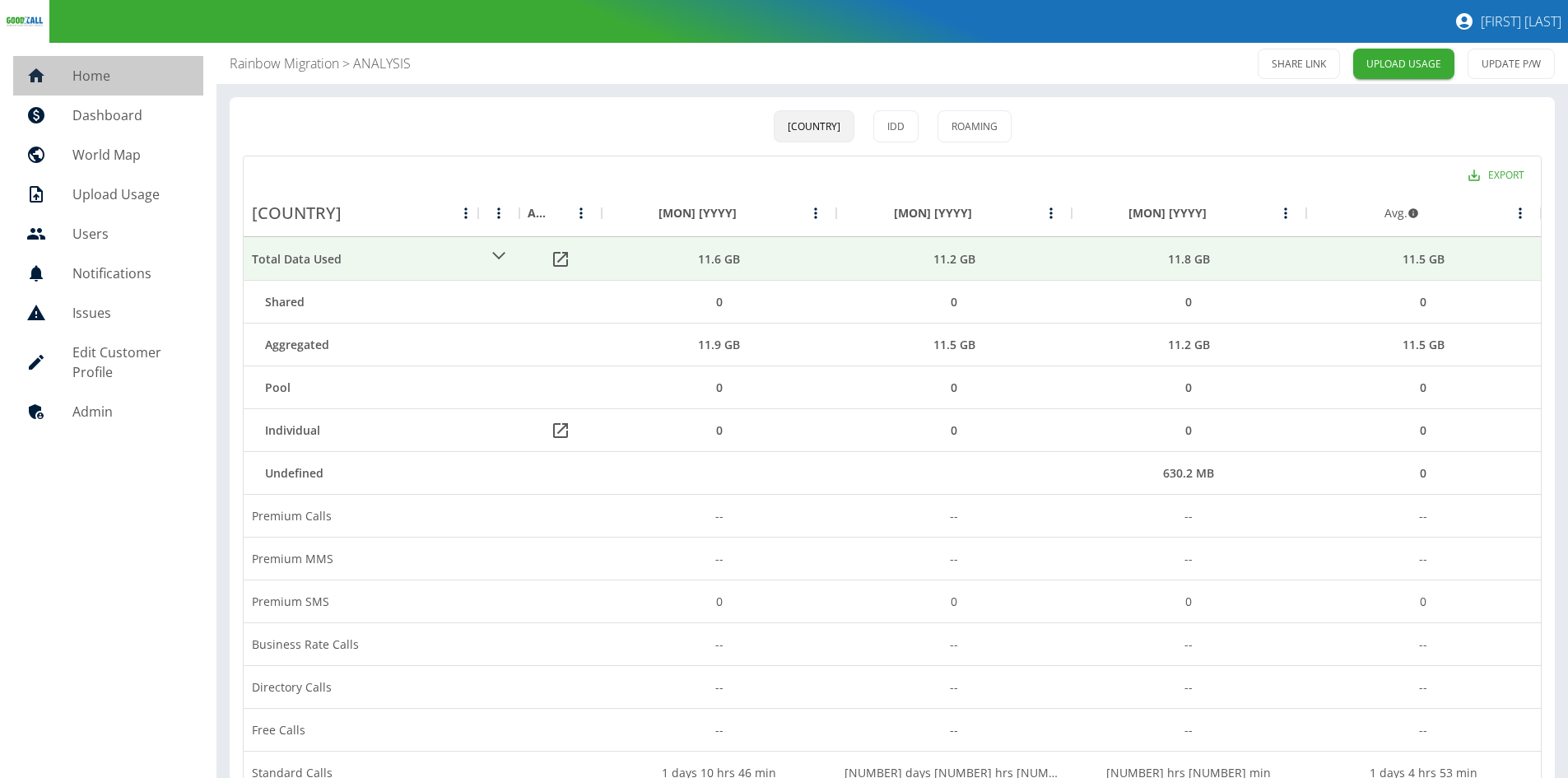 click on "Home" at bounding box center [131, 76] 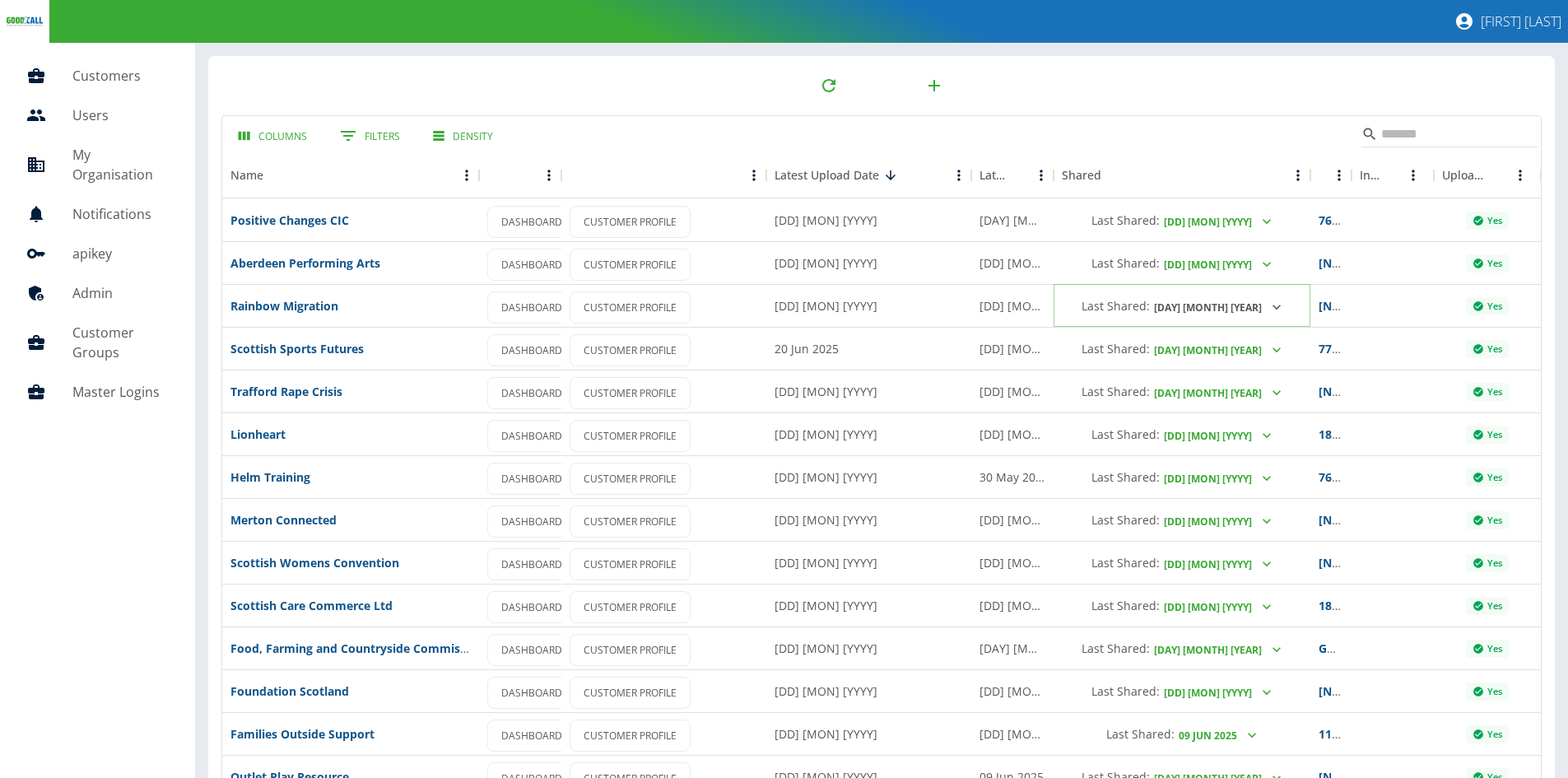 click on "[DAY] [MONTH] [YEAR]" at bounding box center (1218, 221) 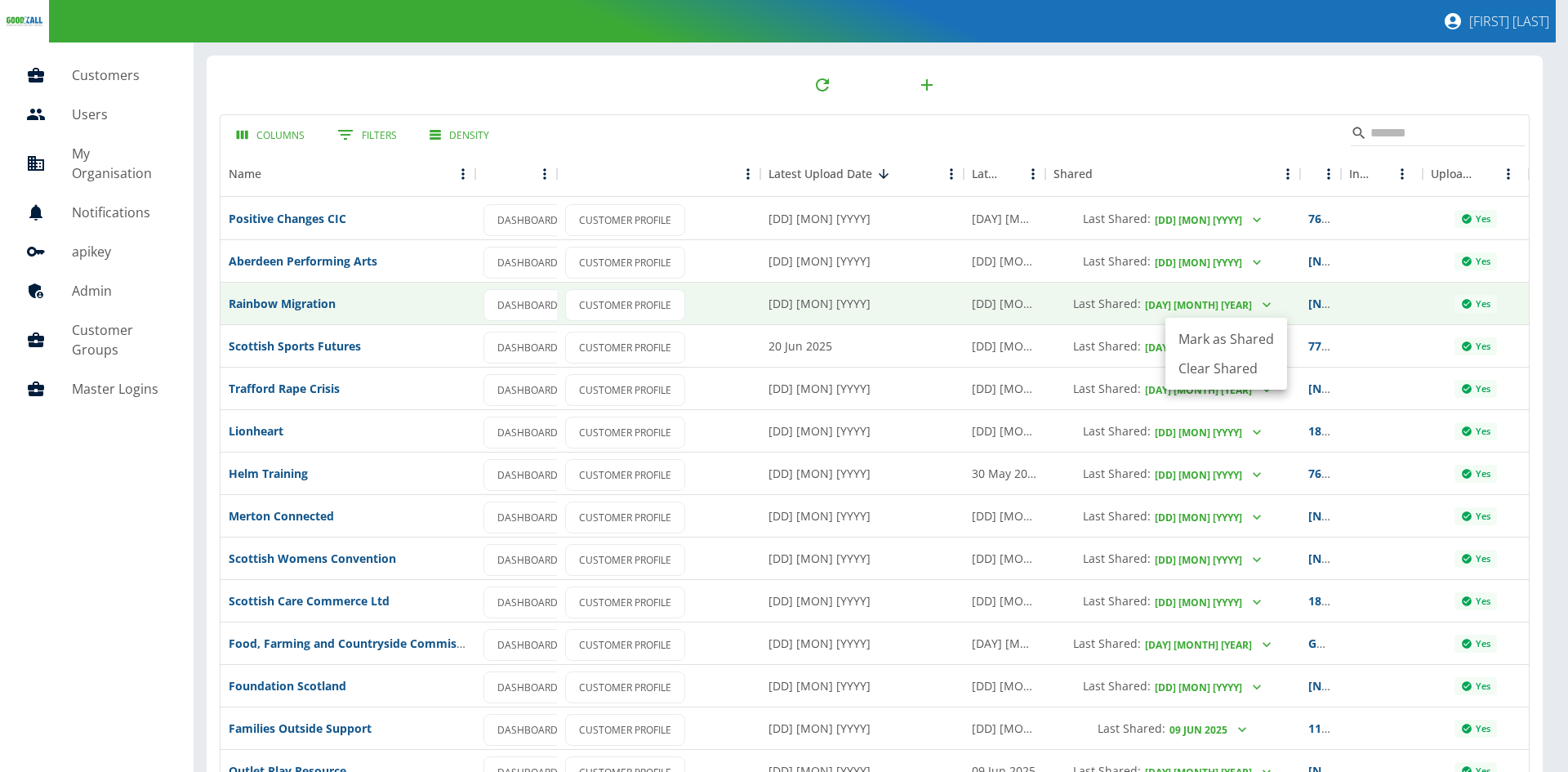 click on "Mark as Shared" at bounding box center [1226, 339] 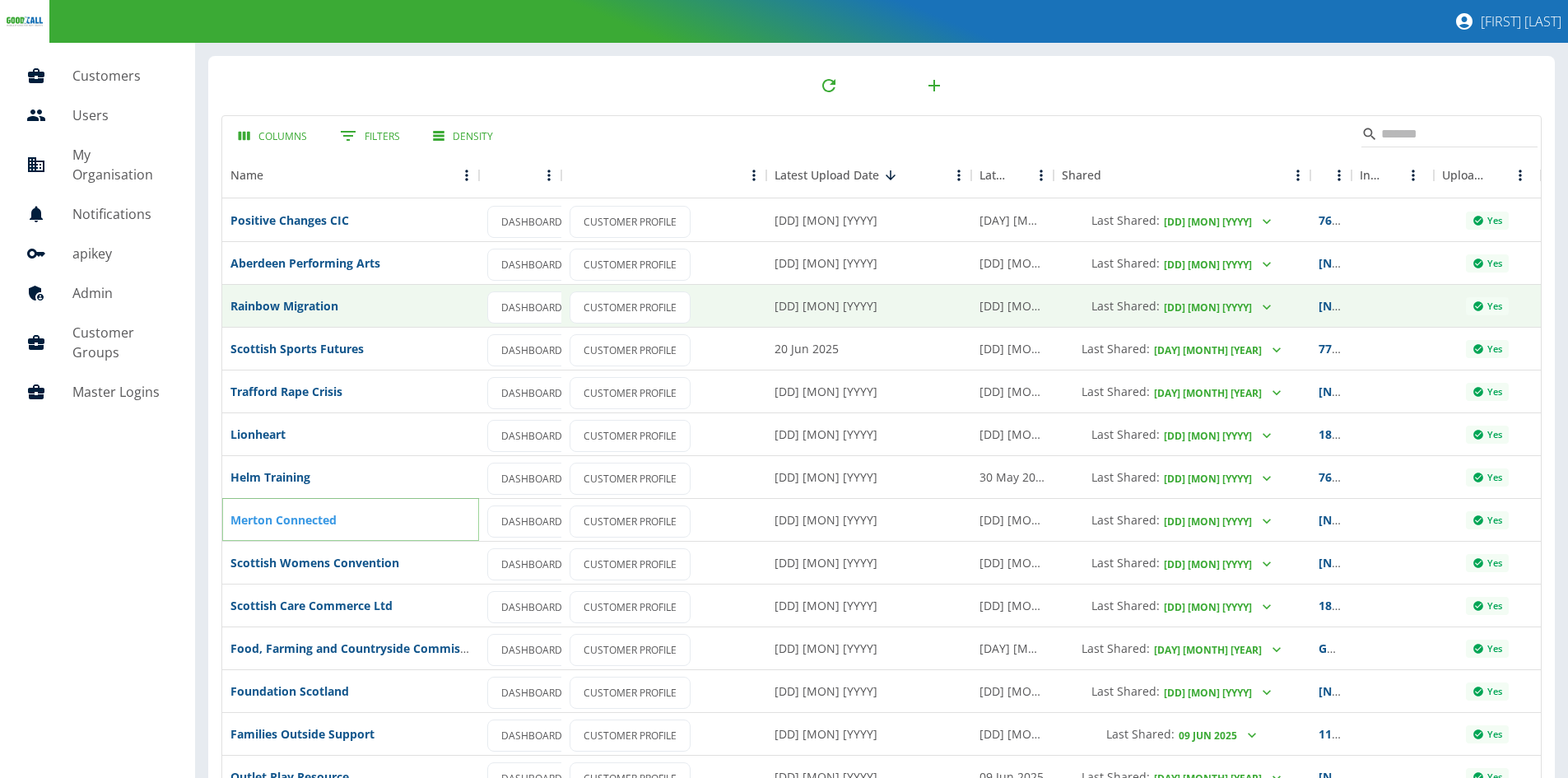 click on "Merton Connected" at bounding box center [283, 519] 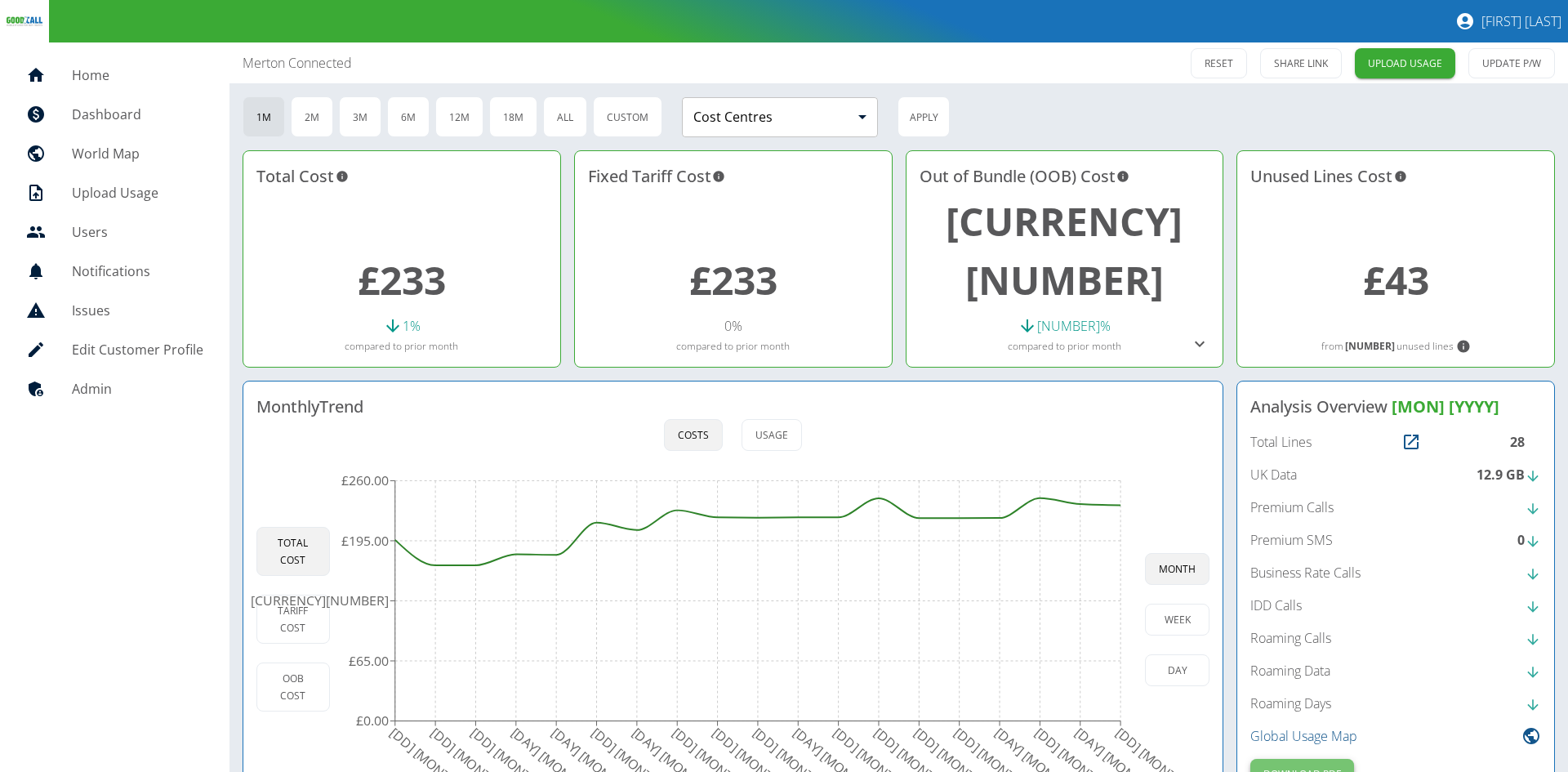 click on "Download PDF" at bounding box center (1302, 774) 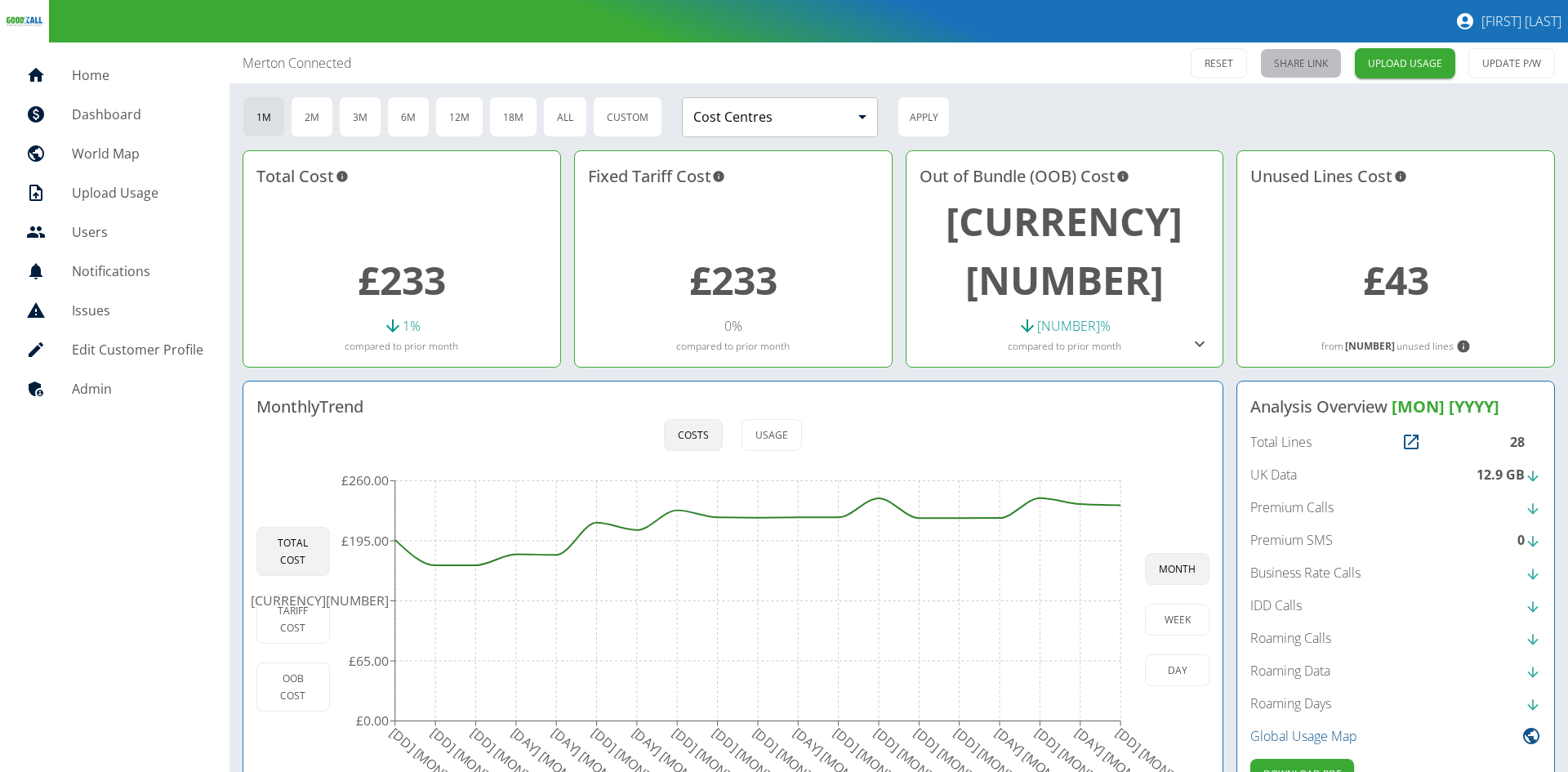 click on "SHARE LINK" at bounding box center [1301, 63] 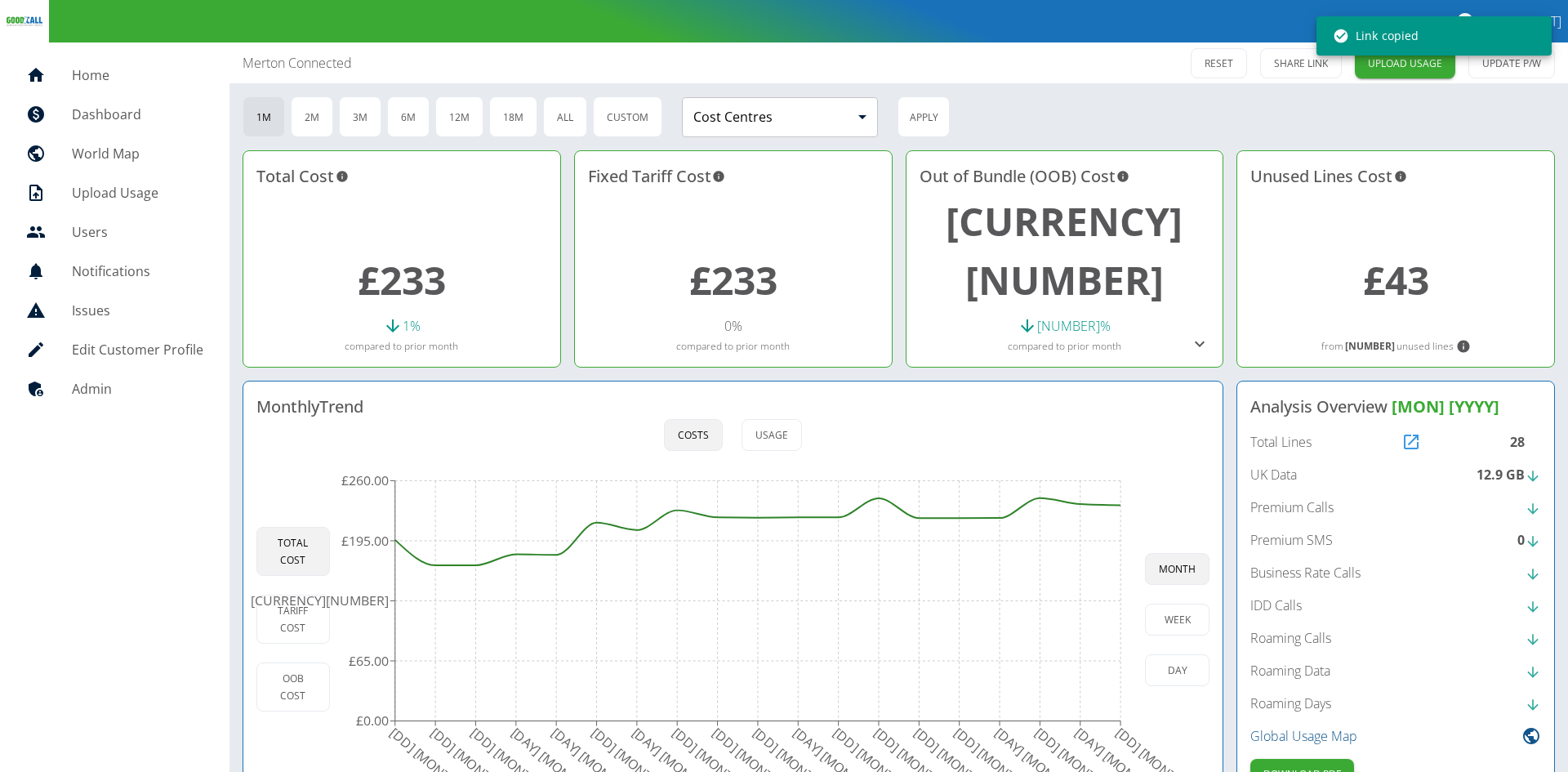 click at bounding box center (1411, 442) 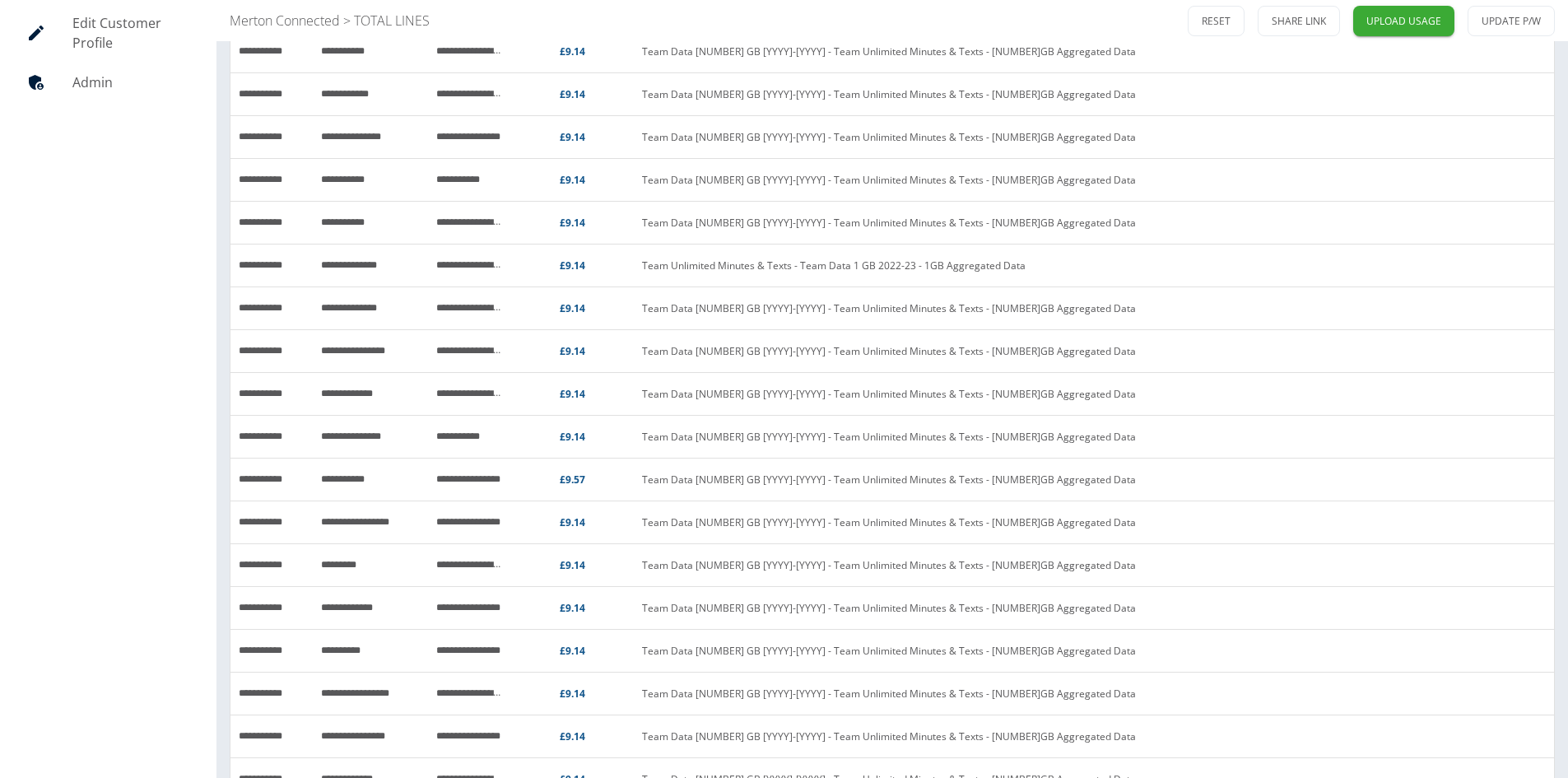 scroll, scrollTop: 623, scrollLeft: 0, axis: vertical 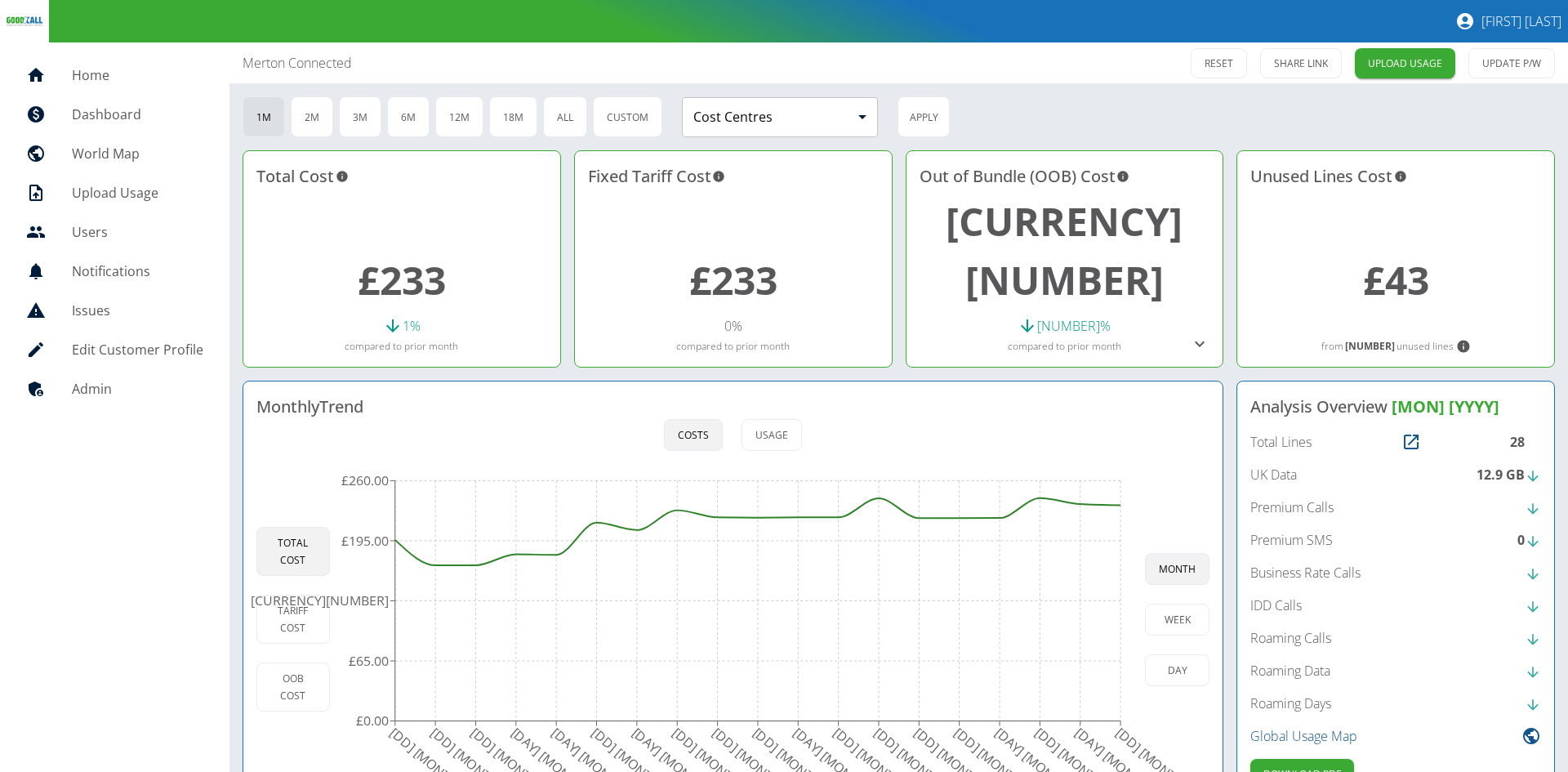 click on "UK Data" at bounding box center [1273, 475] 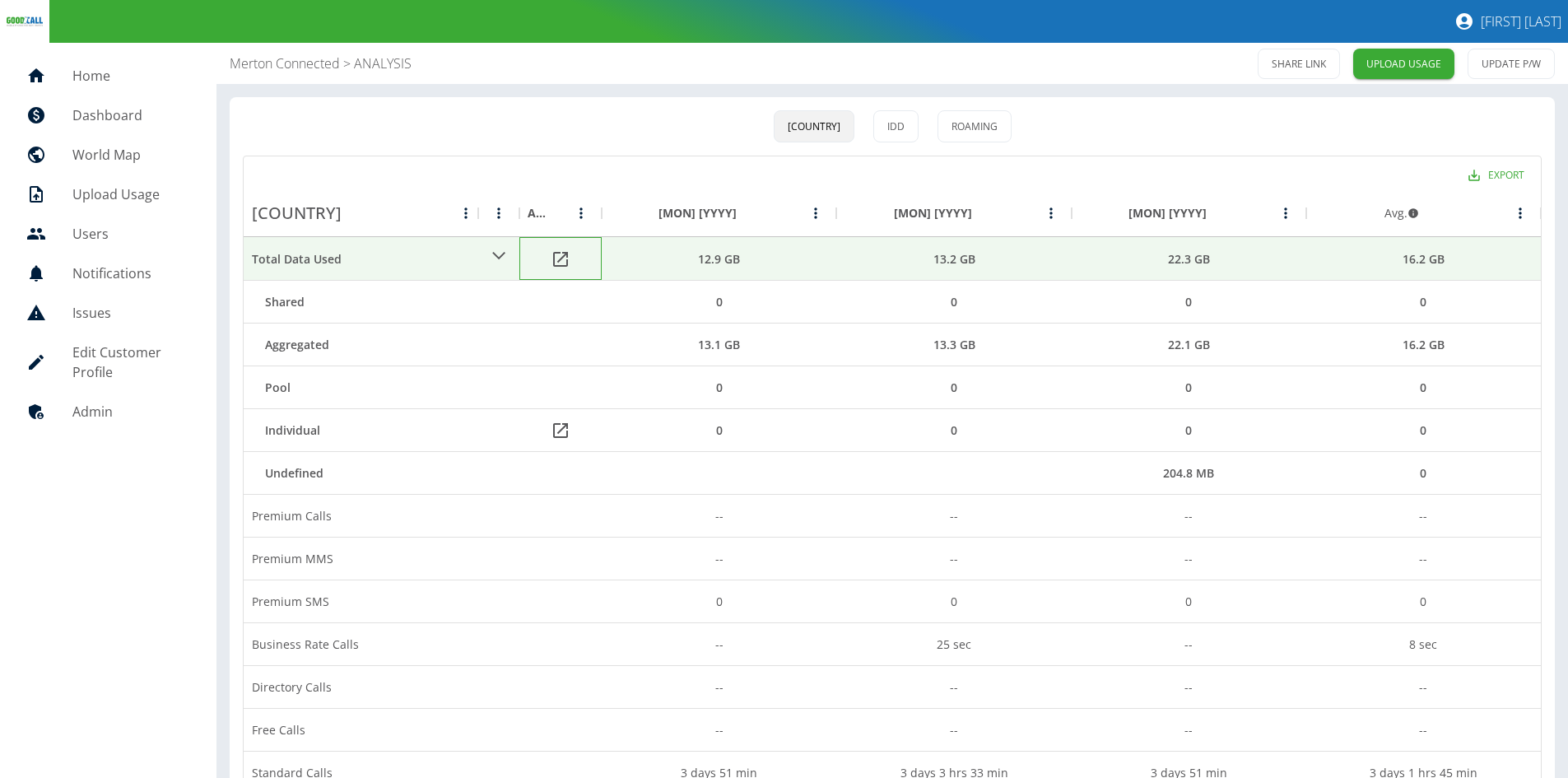 click at bounding box center [561, 259] 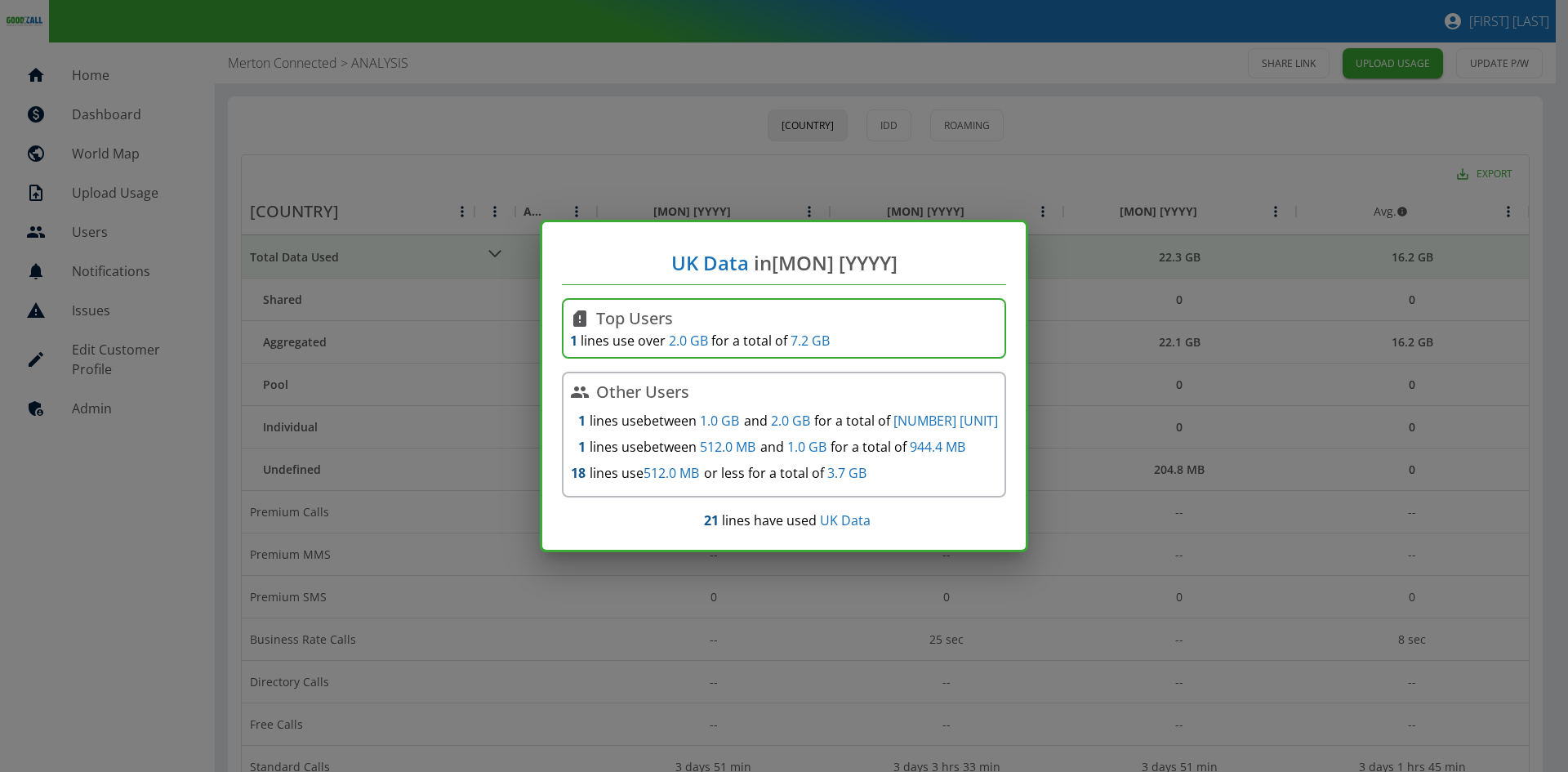click on "[MONTH] [YEAR] Top Users 1   lines use over   2.0 GB     for a total of   7.2 GB   Other Users 1   lines use  between   1.0 GB   and   2.0 GB     for a total of   1.1 GB   1   lines use  between   512.0 MB   and   1.0 GB     for a total of   944.4 MB   18   lines use  512.0 MB     or less   for a total of   3.7 GB   21   lines have used UK Data" at bounding box center [784, 386] 